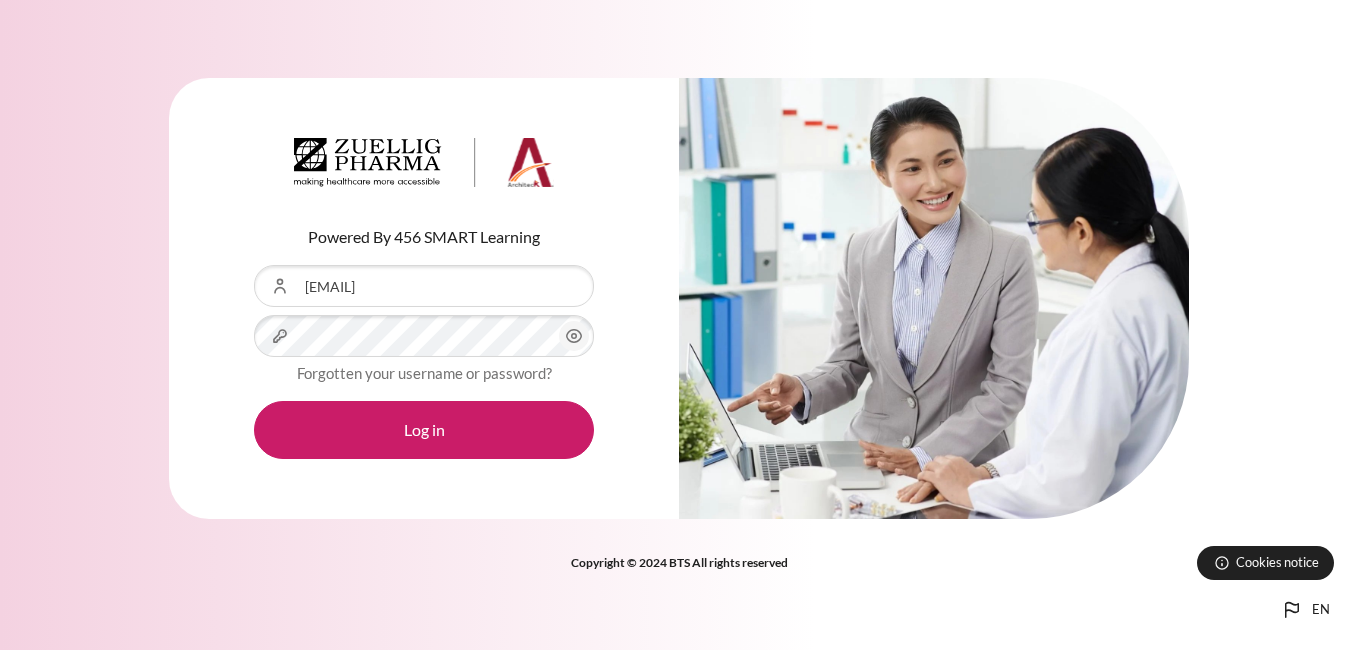 scroll, scrollTop: 0, scrollLeft: 0, axis: both 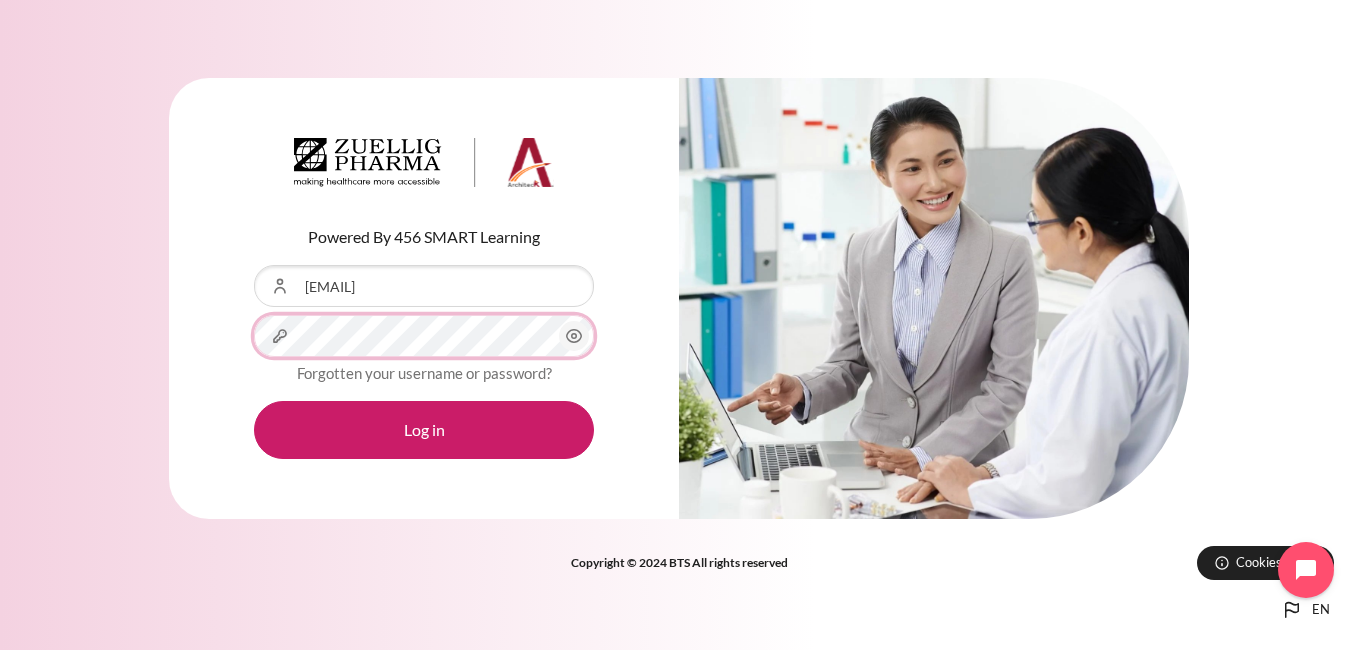 click on "Log in" at bounding box center [424, 430] 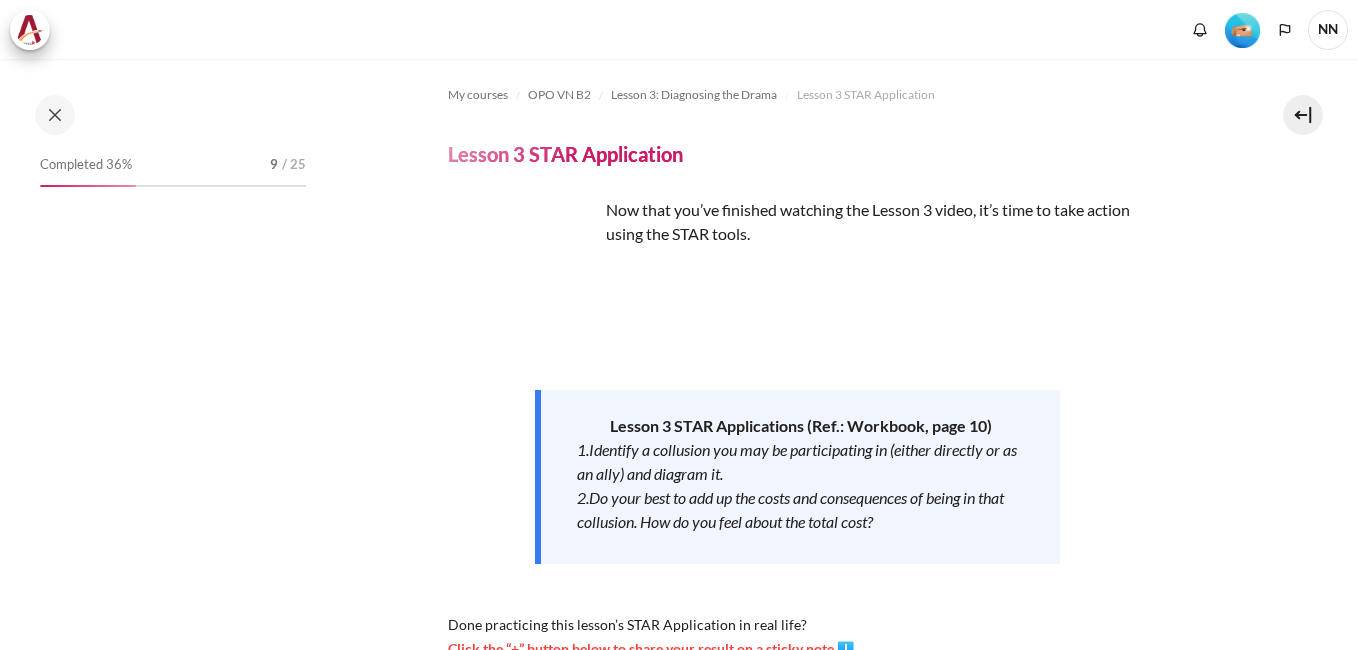 scroll, scrollTop: 0, scrollLeft: 0, axis: both 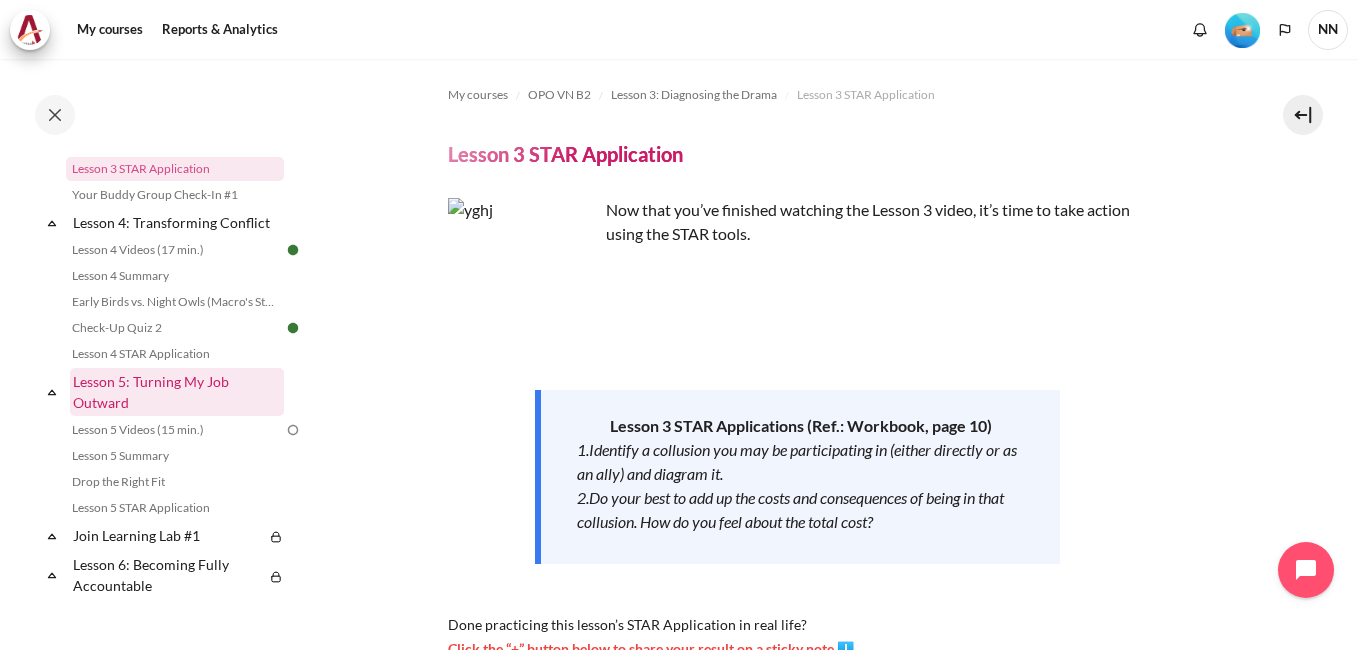 click on "Lesson 5: Turning My Job Outward" at bounding box center [177, 392] 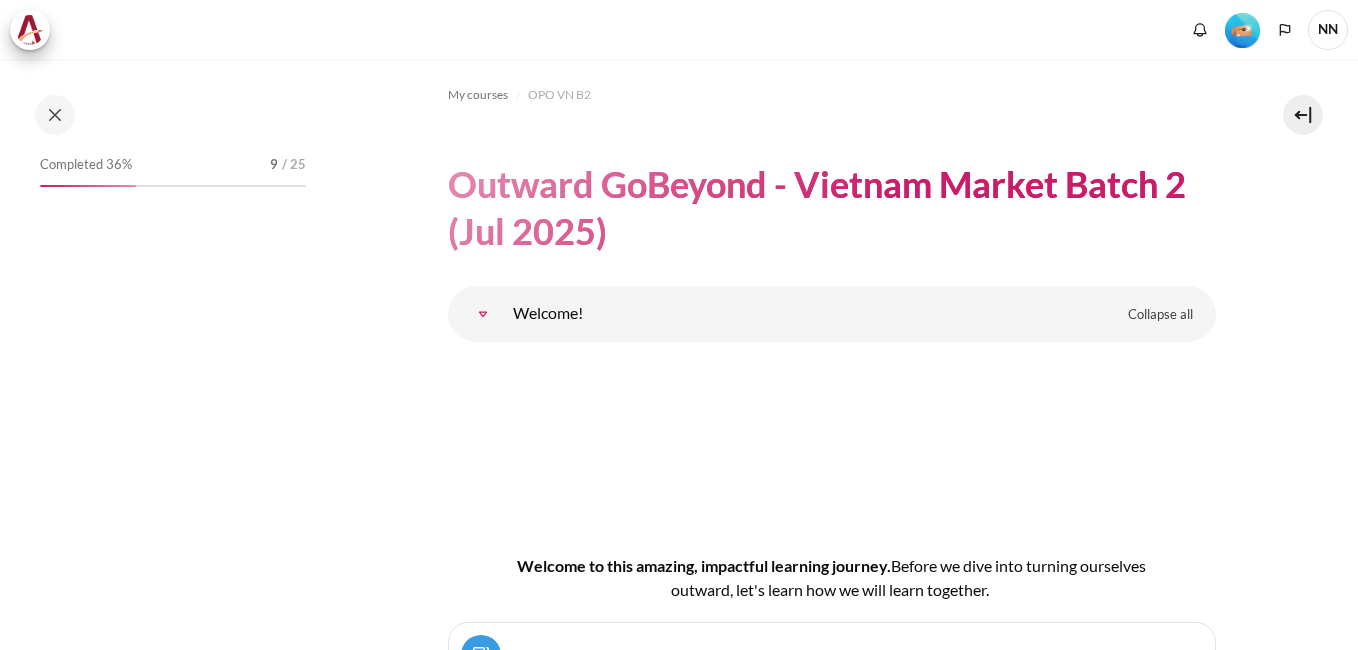scroll, scrollTop: 0, scrollLeft: 0, axis: both 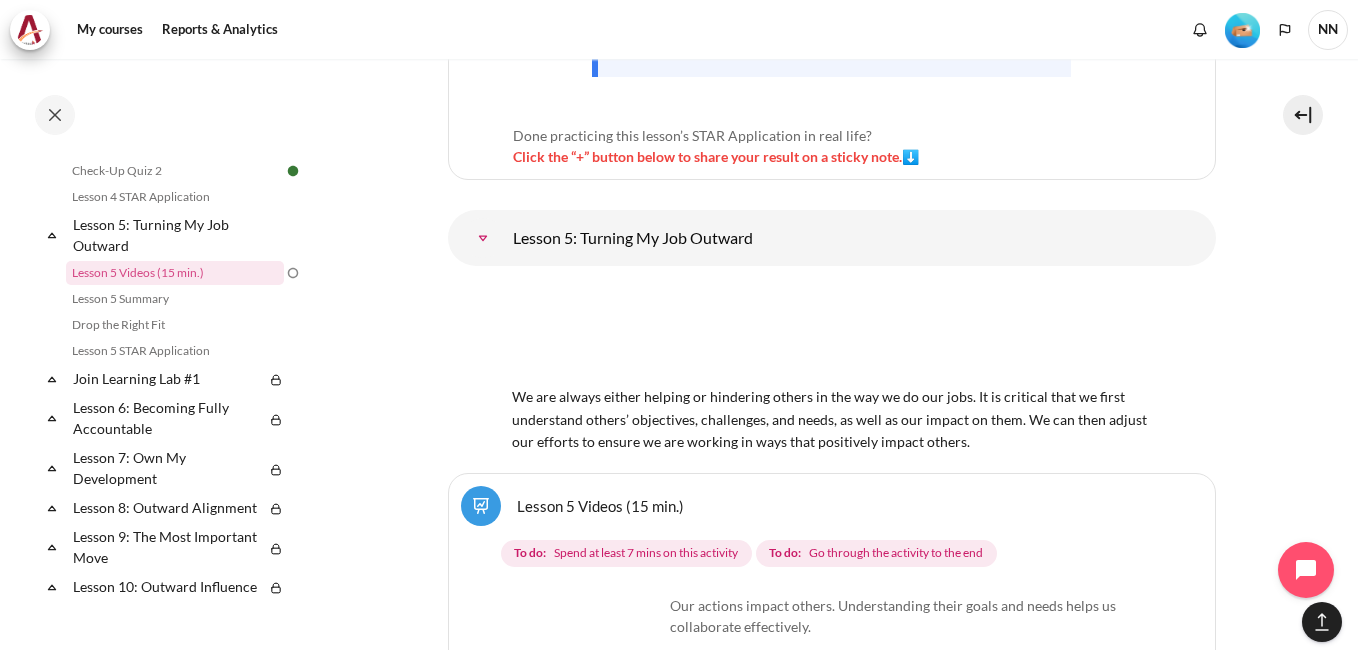 click on "Lesson 5 Videos (15 min.)" at bounding box center (600, 505) 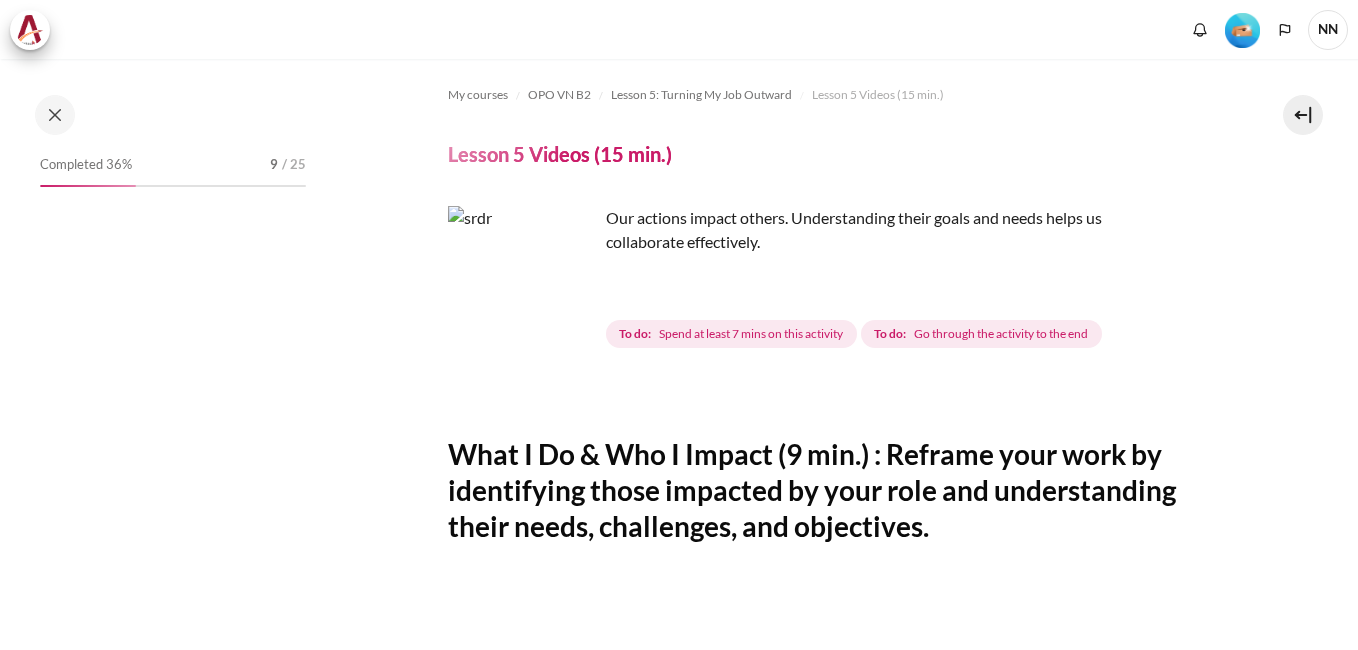 scroll, scrollTop: 0, scrollLeft: 0, axis: both 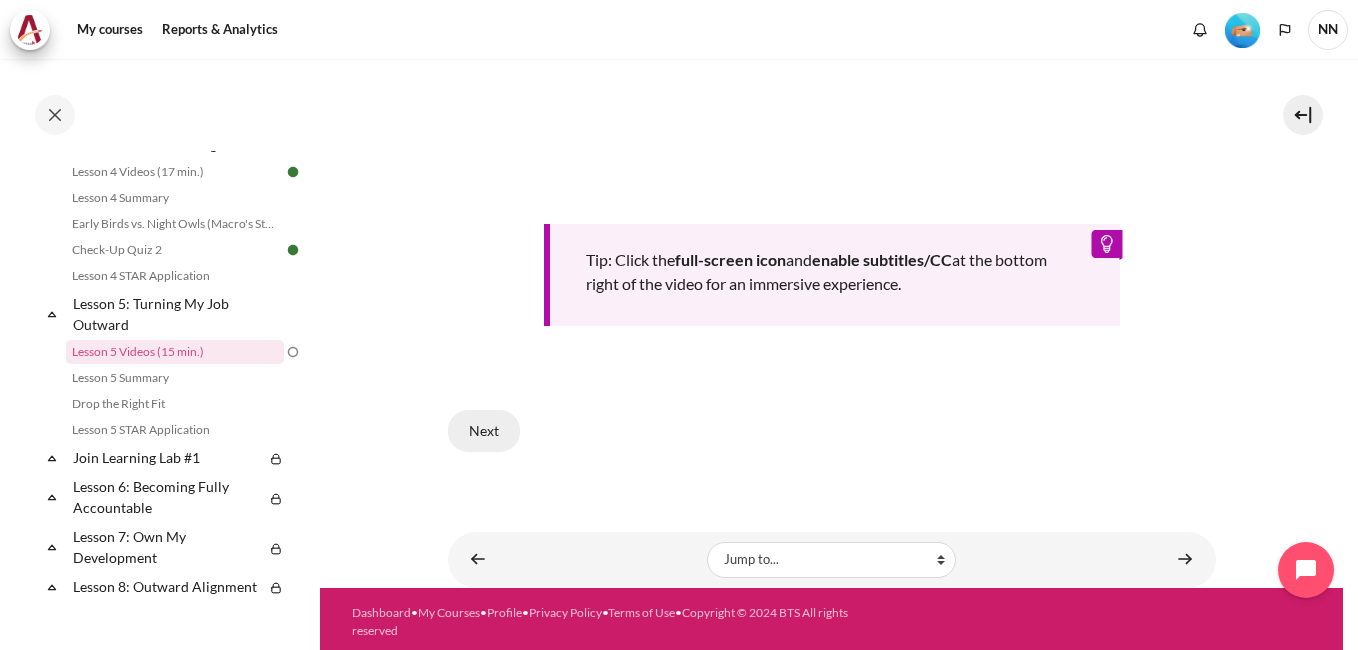 click on "Next" at bounding box center (484, 431) 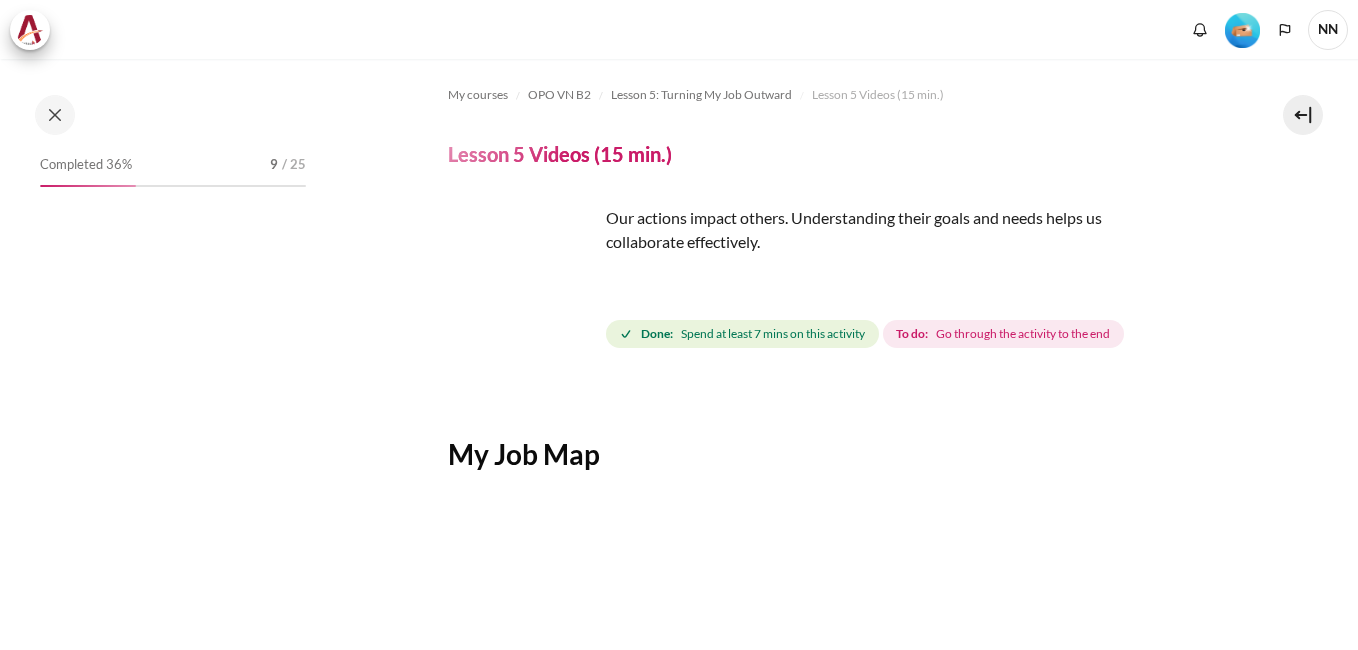 scroll, scrollTop: 0, scrollLeft: 0, axis: both 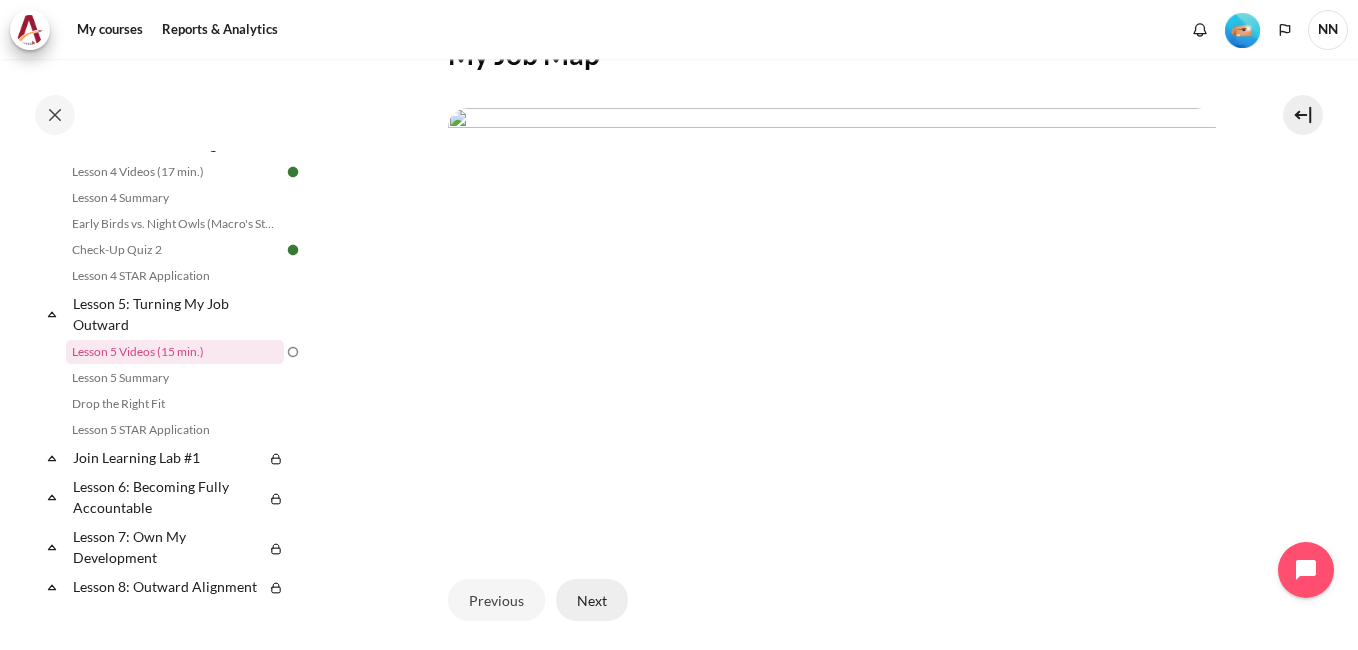 click on "Next" at bounding box center [592, 600] 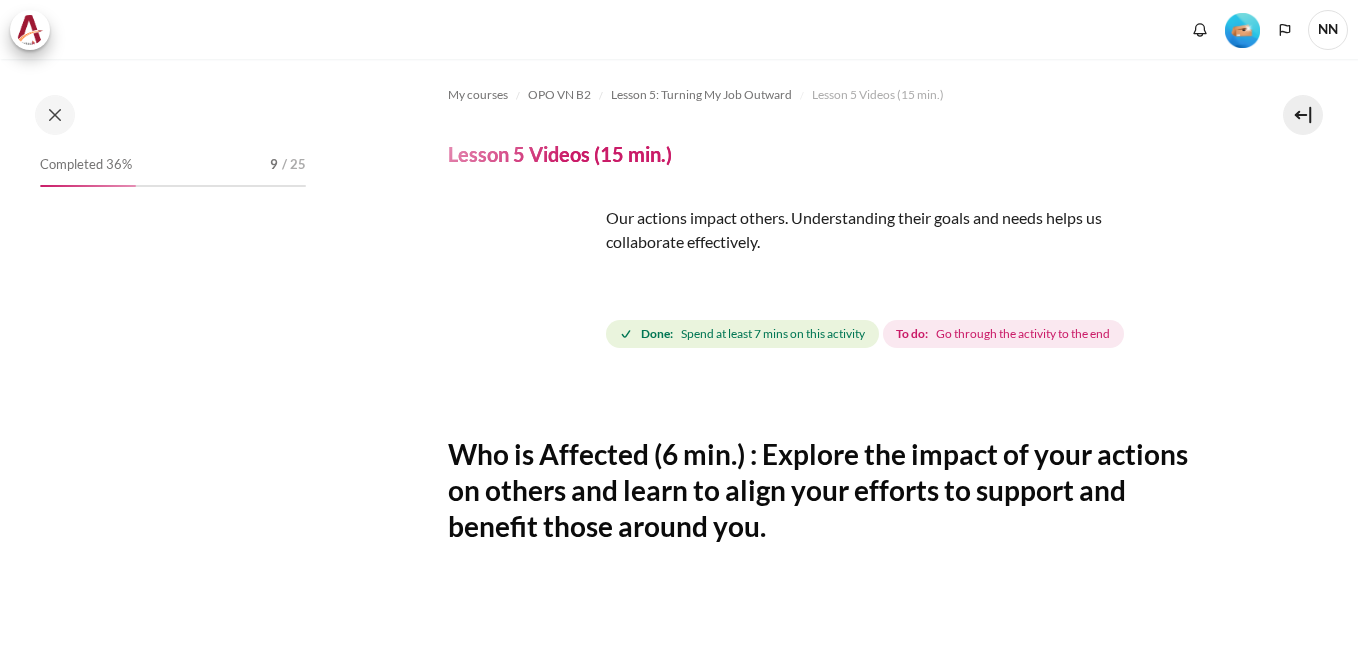 scroll, scrollTop: 0, scrollLeft: 0, axis: both 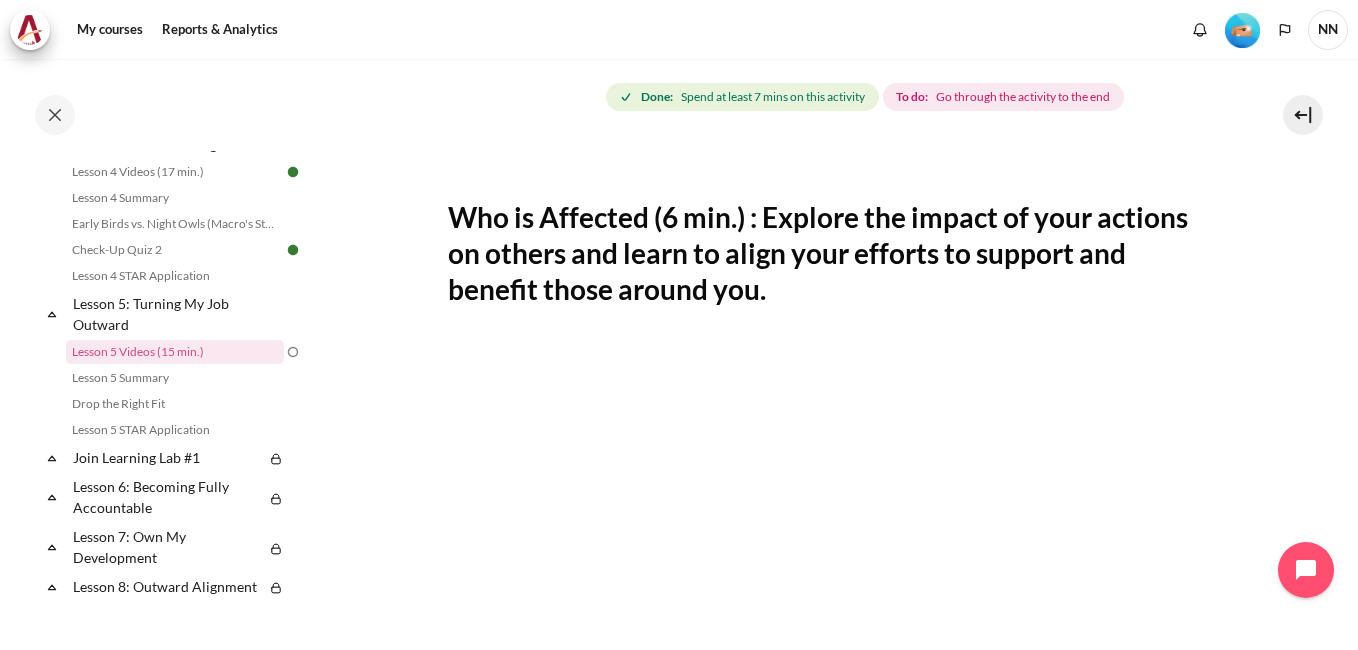 click on "My courses
OPO VN B2
Lesson 5: Turning My Job Outward
Lesson 5 Videos (15 min.)
Lesson 5 Videos (15 min.)
Completion requirements Done:" at bounding box center (831, 505) 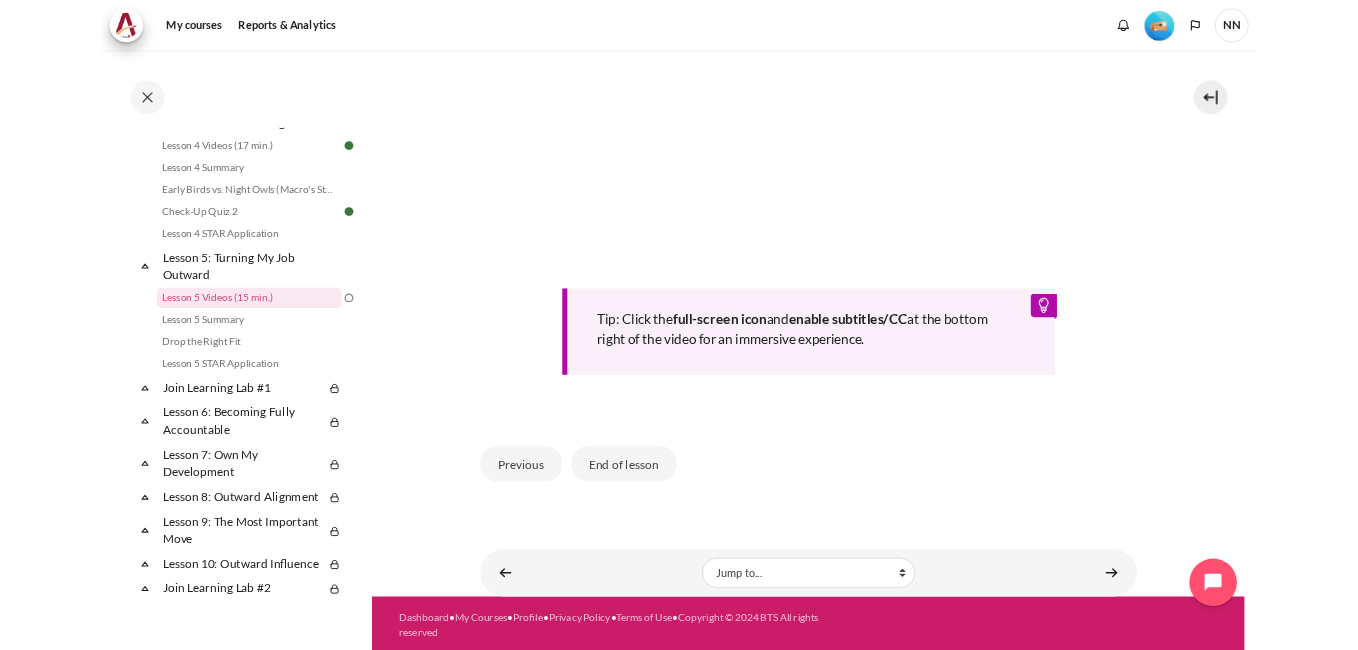 scroll, scrollTop: 723, scrollLeft: 0, axis: vertical 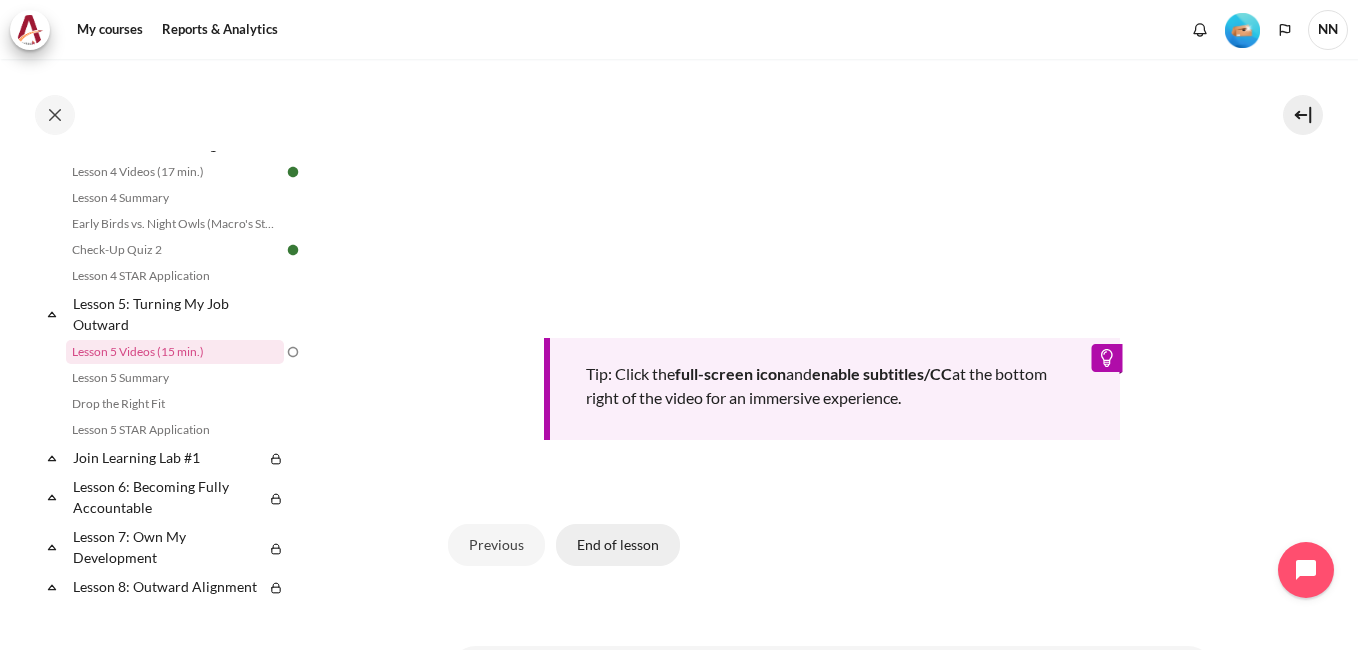 click on "End of lesson" at bounding box center (618, 545) 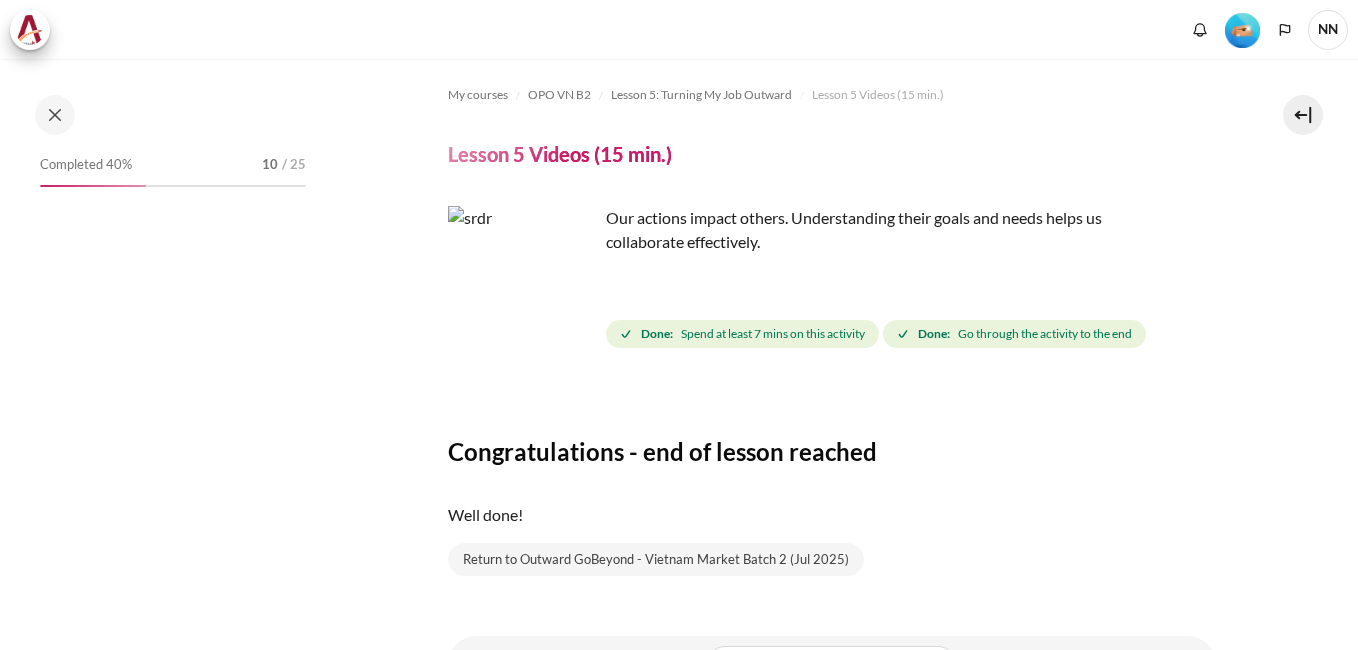 scroll, scrollTop: 0, scrollLeft: 0, axis: both 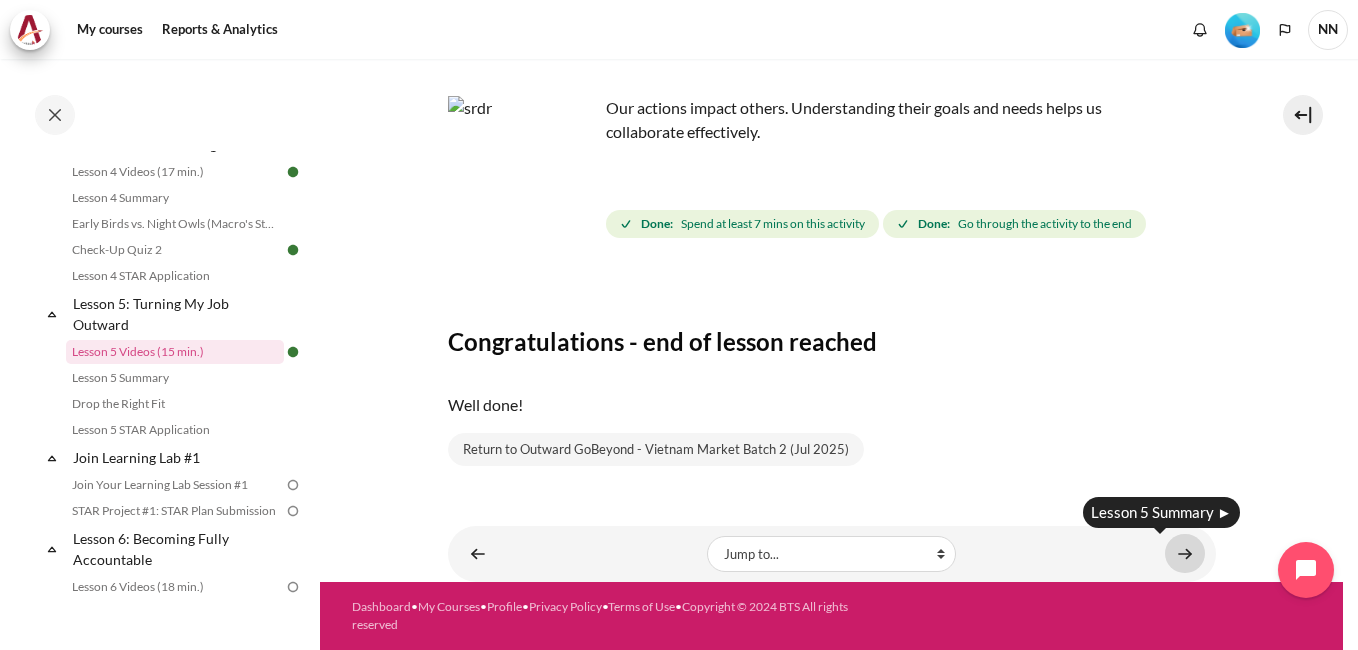 click at bounding box center (1185, 553) 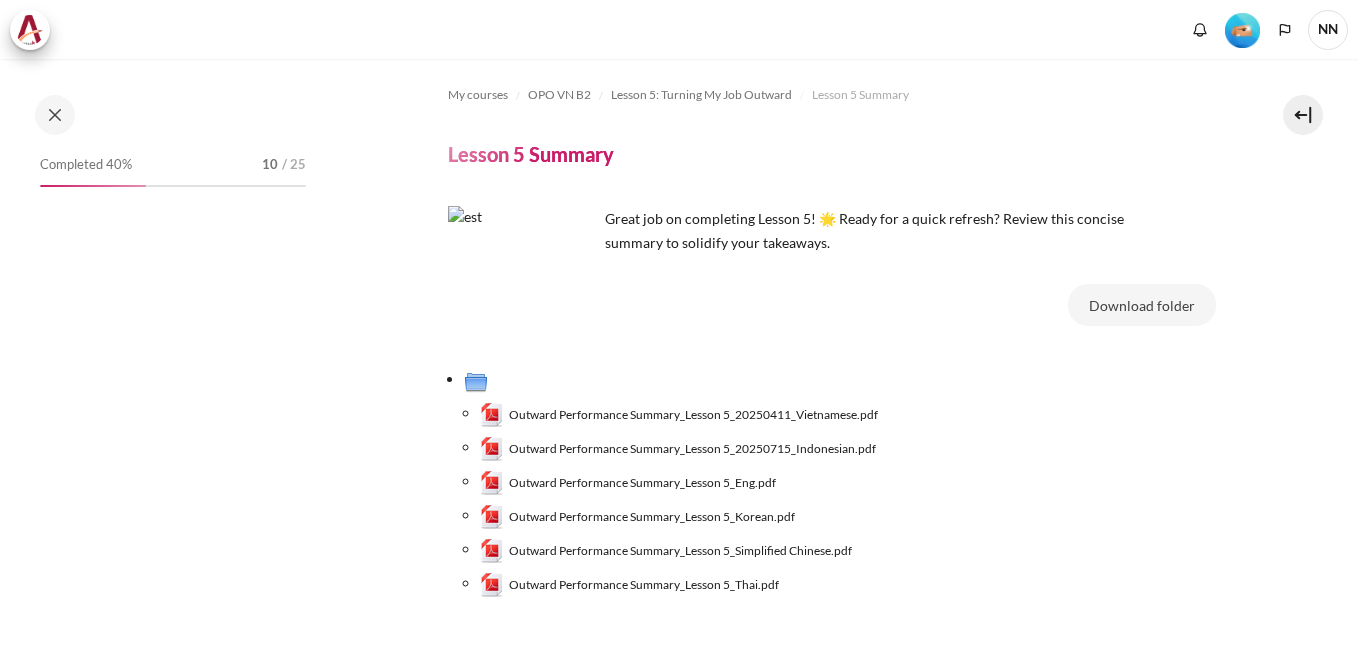 scroll, scrollTop: 0, scrollLeft: 0, axis: both 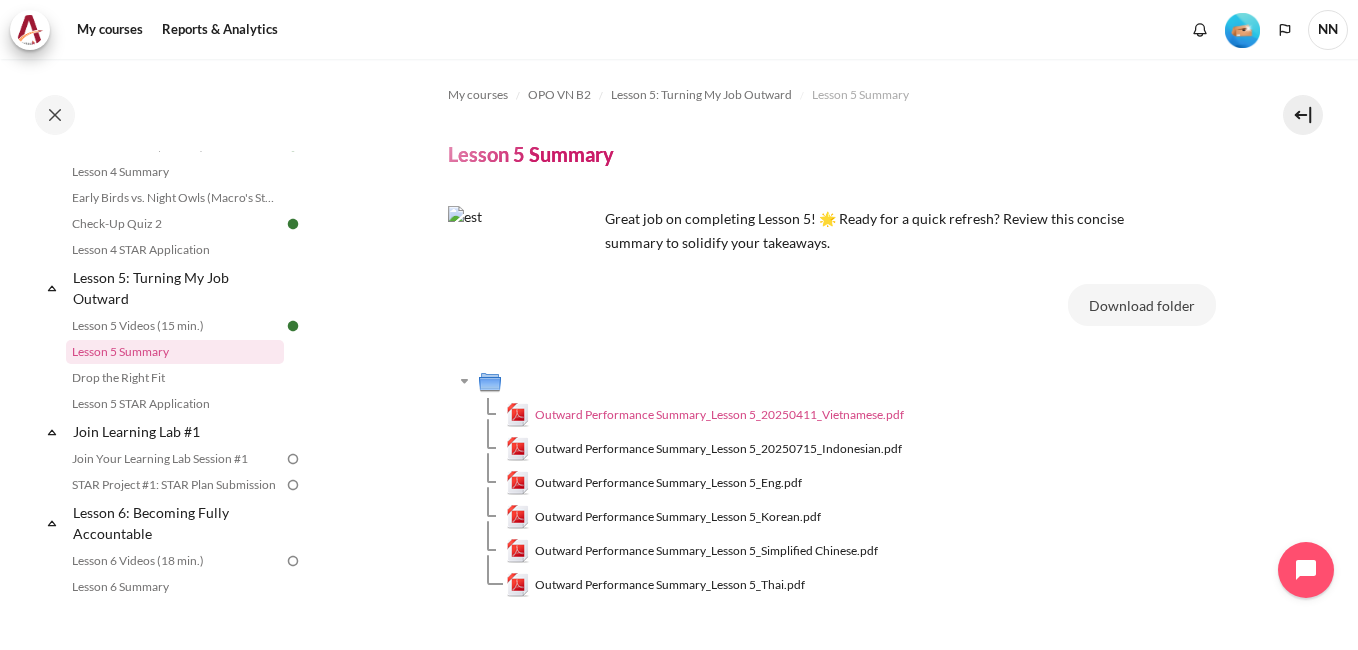 click on "Outward Performance Summary_Lesson 5_20250411_Vietnamese.pdf" at bounding box center (719, 415) 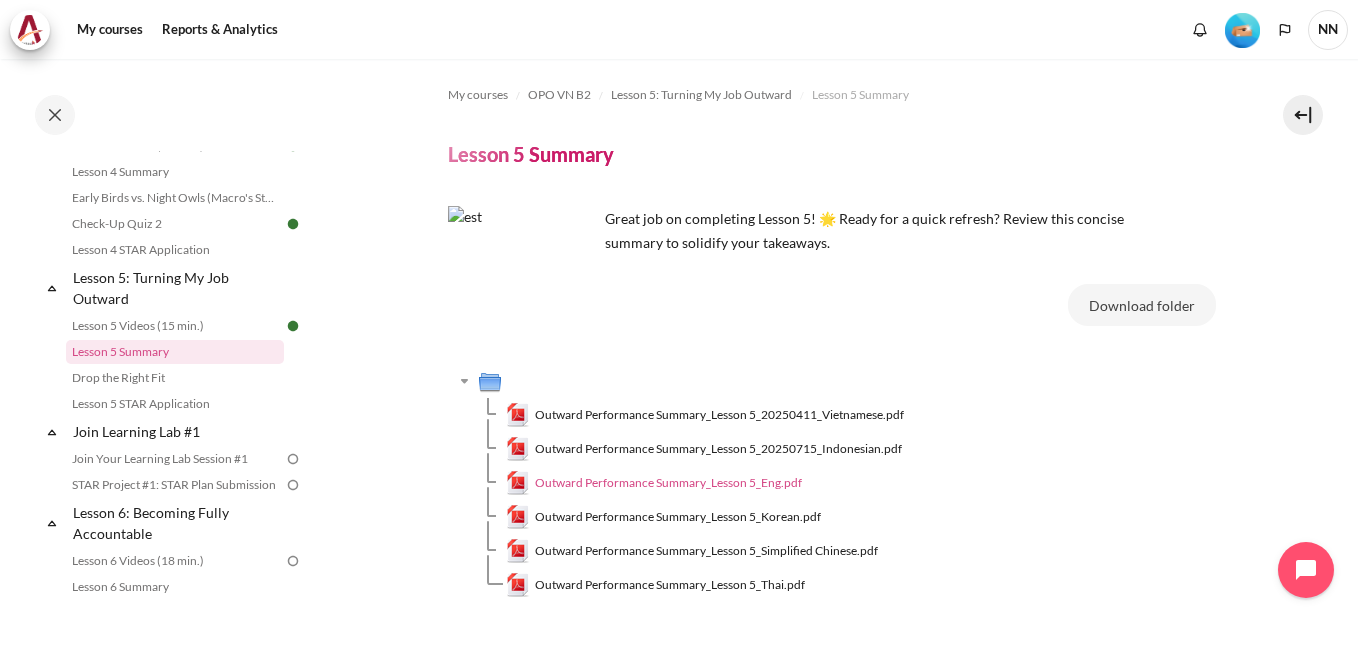 click on "Outward Performance Summary_Lesson 5_Eng.pdf" at bounding box center (668, 483) 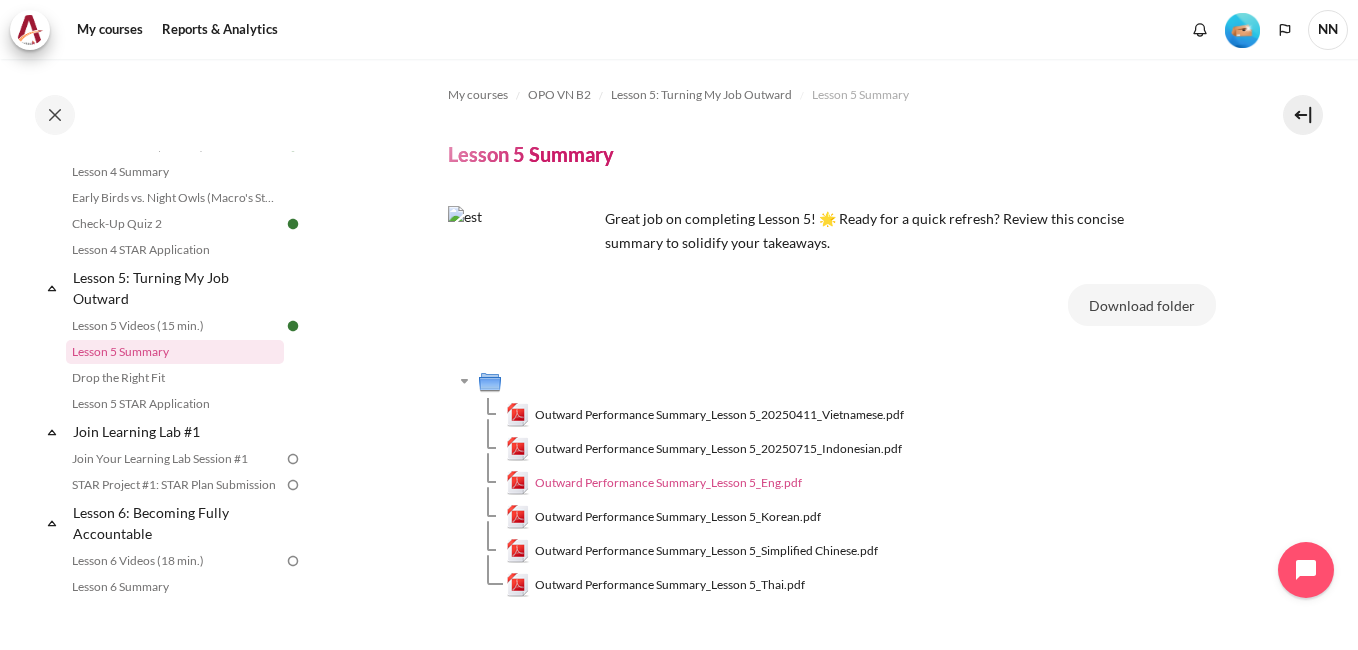 scroll, scrollTop: 152, scrollLeft: 0, axis: vertical 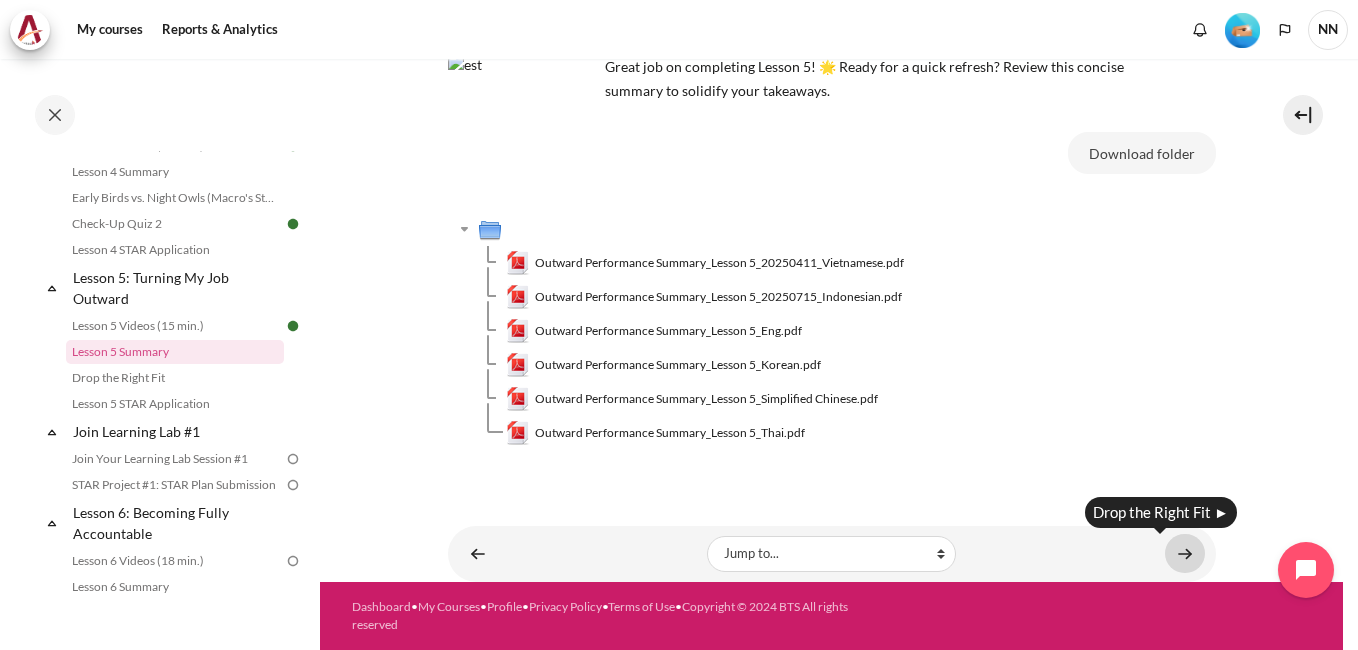 click at bounding box center (1185, 553) 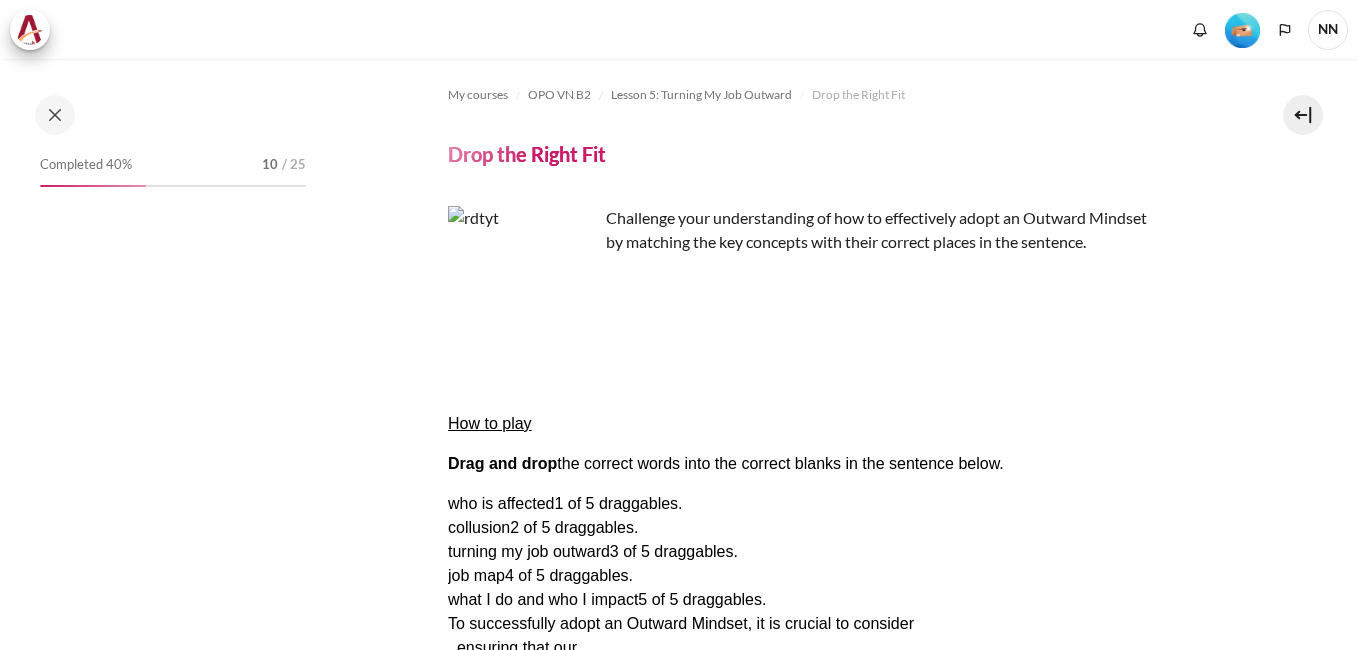scroll, scrollTop: 0, scrollLeft: 0, axis: both 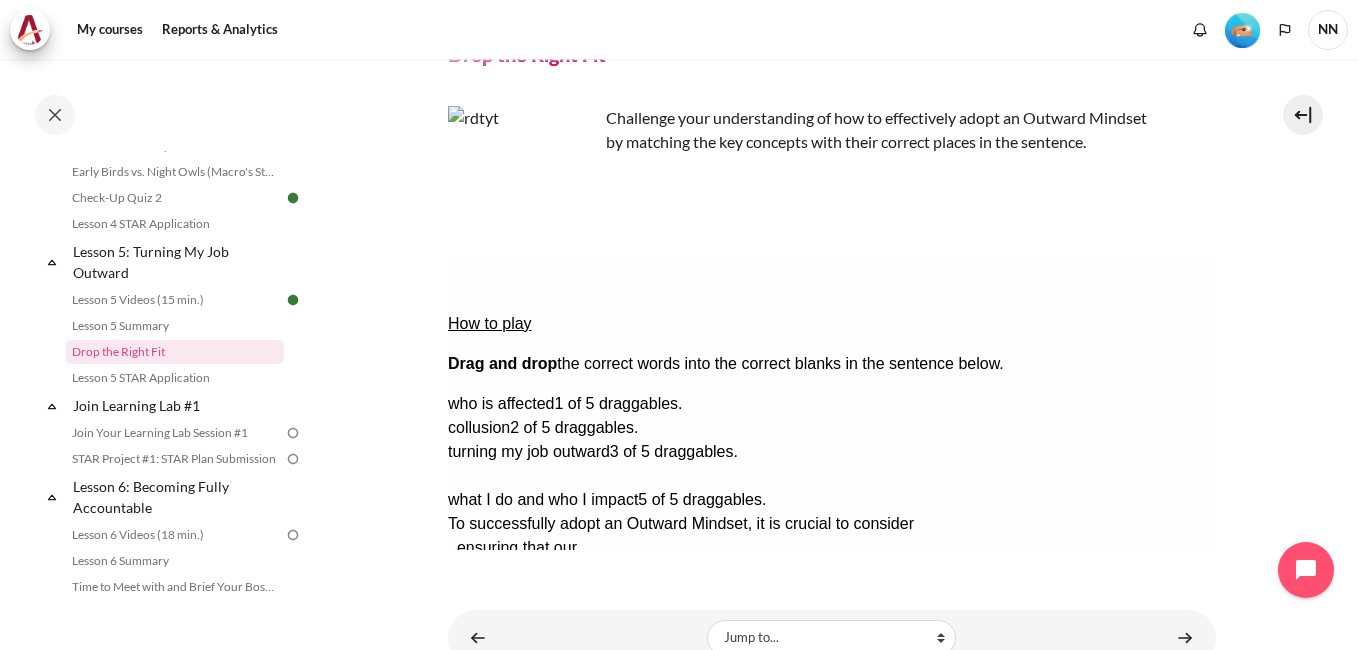 drag, startPoint x: 1015, startPoint y: 439, endPoint x: 457, endPoint y: 431, distance: 558.0574 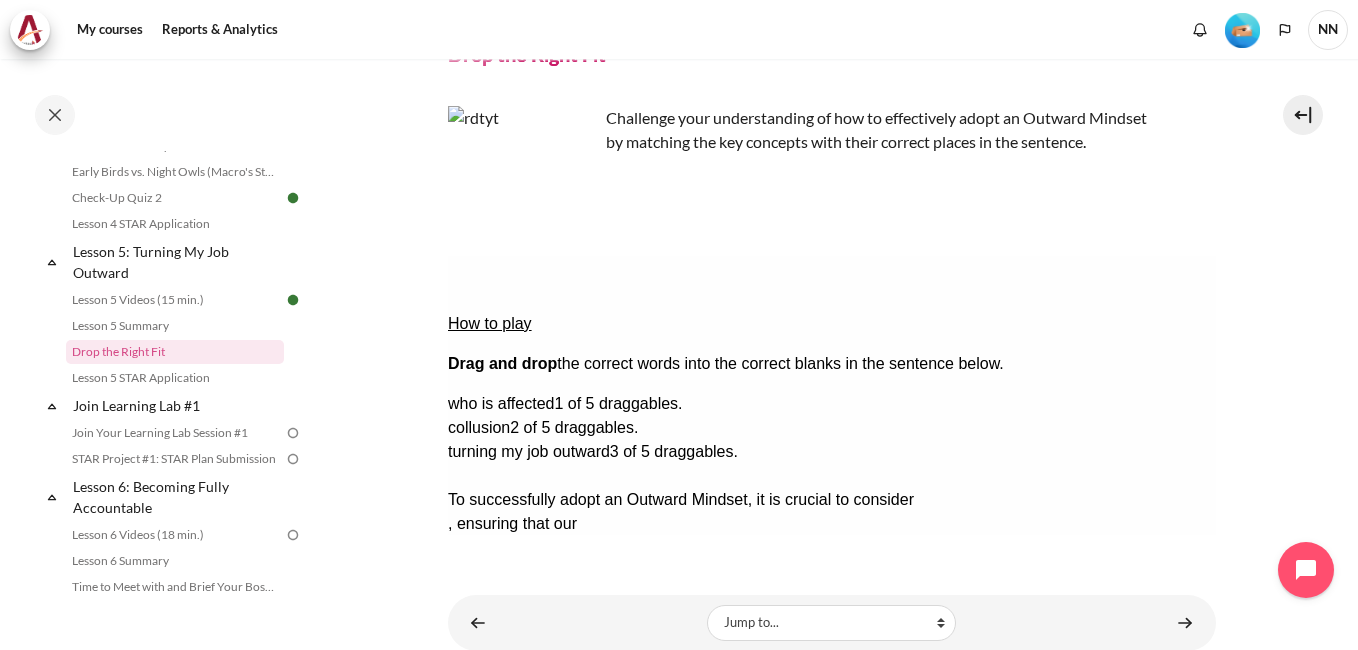 drag, startPoint x: 1109, startPoint y: 438, endPoint x: 544, endPoint y: 493, distance: 567.67065 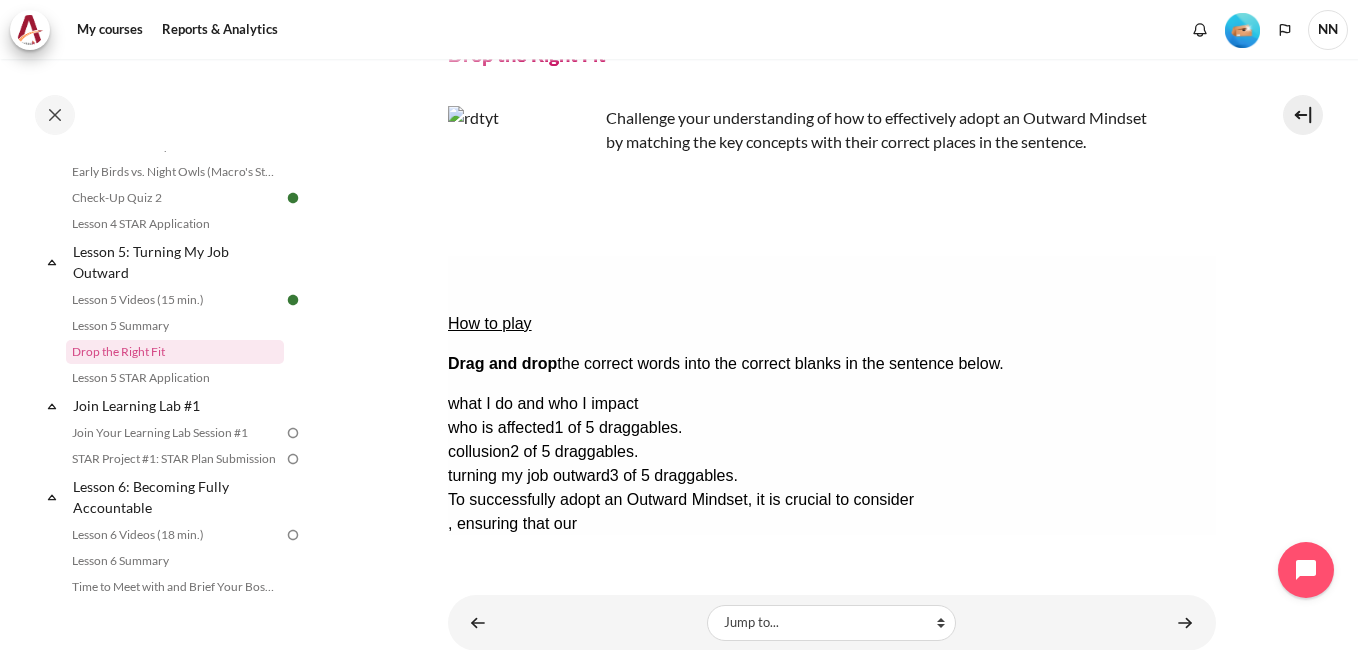 click on "Check Check the answers. The responses will be marked as correct, incorrect, or unanswered." at bounding box center [474, 644] 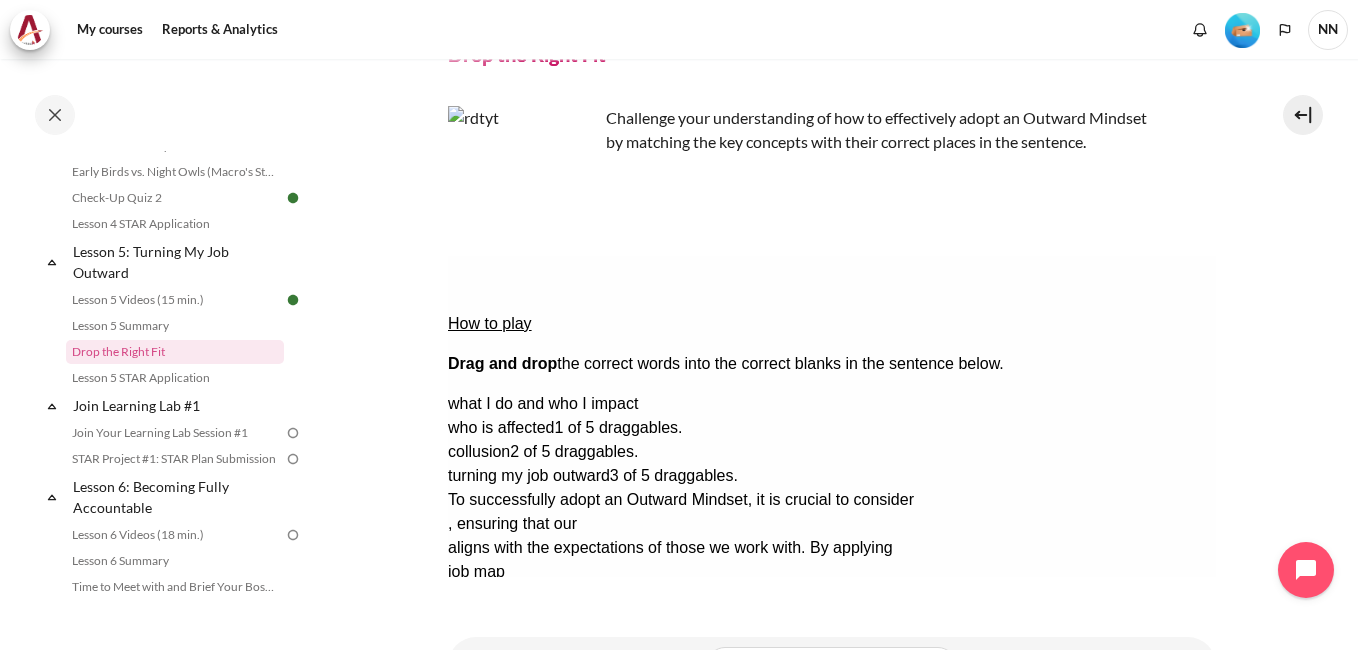 drag, startPoint x: 1106, startPoint y: 346, endPoint x: 644, endPoint y: 479, distance: 480.76294 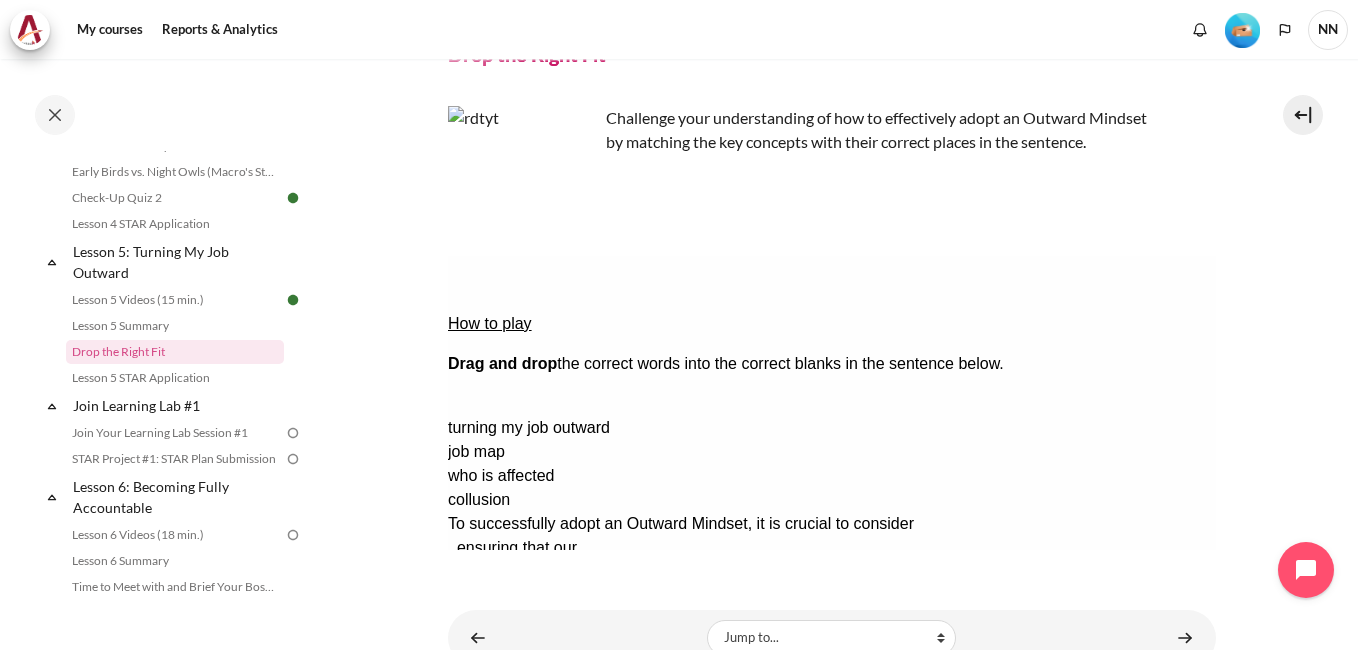 drag, startPoint x: 1086, startPoint y: 349, endPoint x: 543, endPoint y: 464, distance: 555.0441 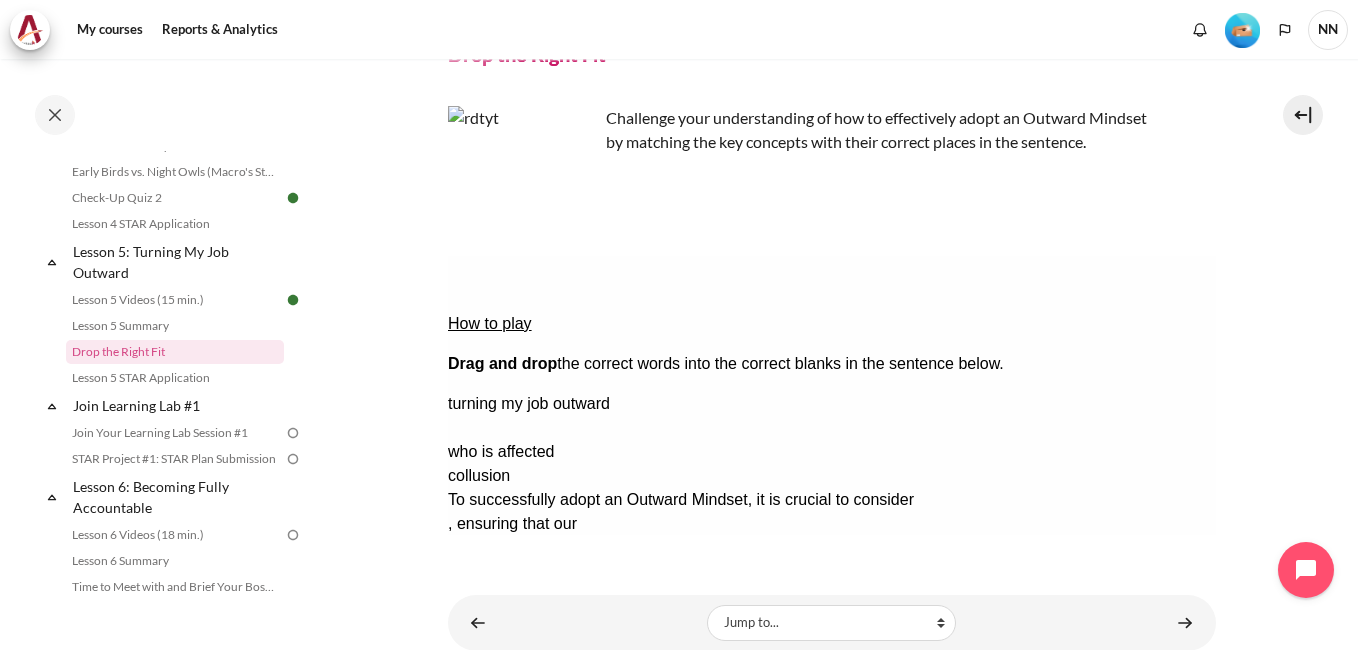 drag, startPoint x: 1119, startPoint y: 377, endPoint x: 564, endPoint y: 429, distance: 557.4307 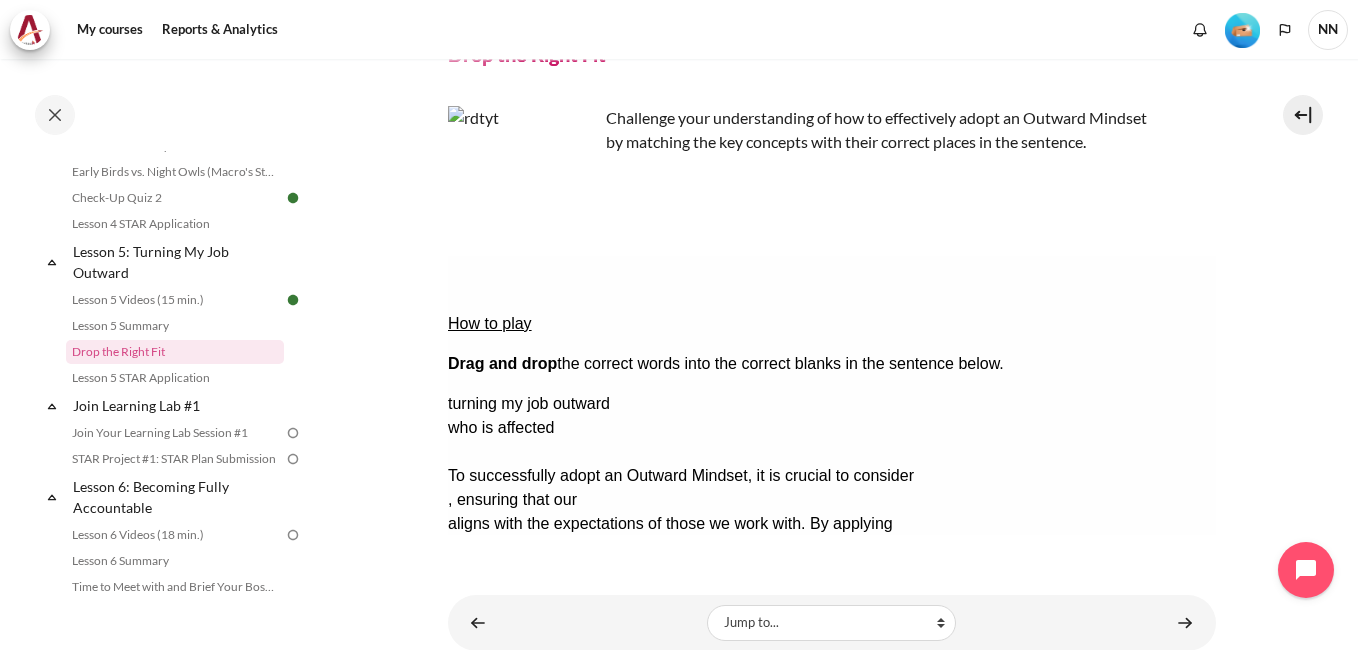 drag, startPoint x: 1144, startPoint y: 406, endPoint x: 887, endPoint y: 372, distance: 259.23926 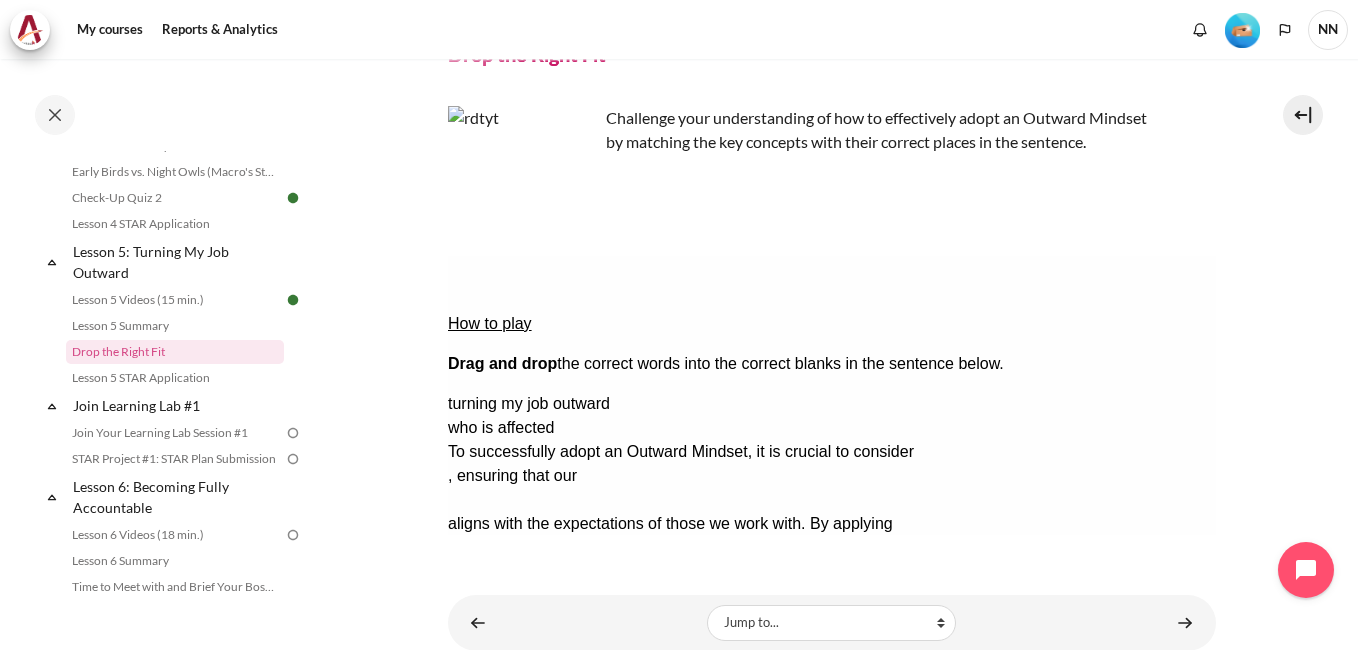 drag, startPoint x: 879, startPoint y: 367, endPoint x: 1181, endPoint y: 411, distance: 305.18848 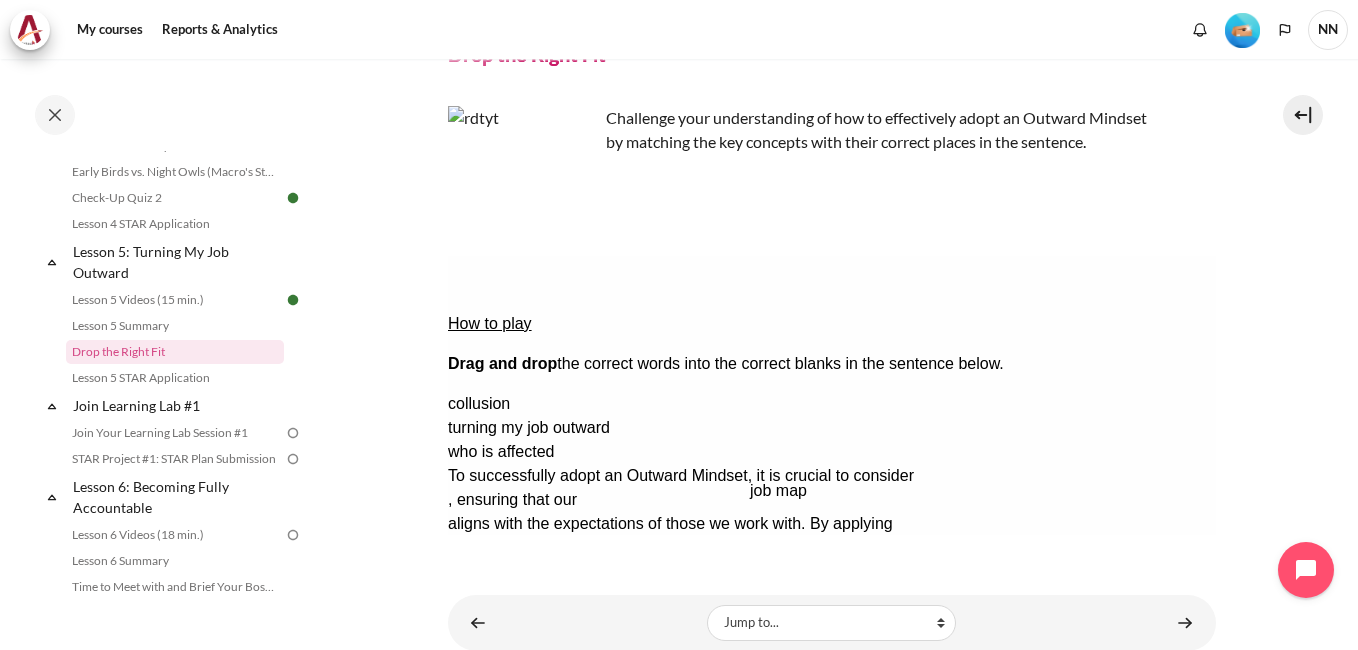 drag, startPoint x: 581, startPoint y: 424, endPoint x: 883, endPoint y: 368, distance: 307.14816 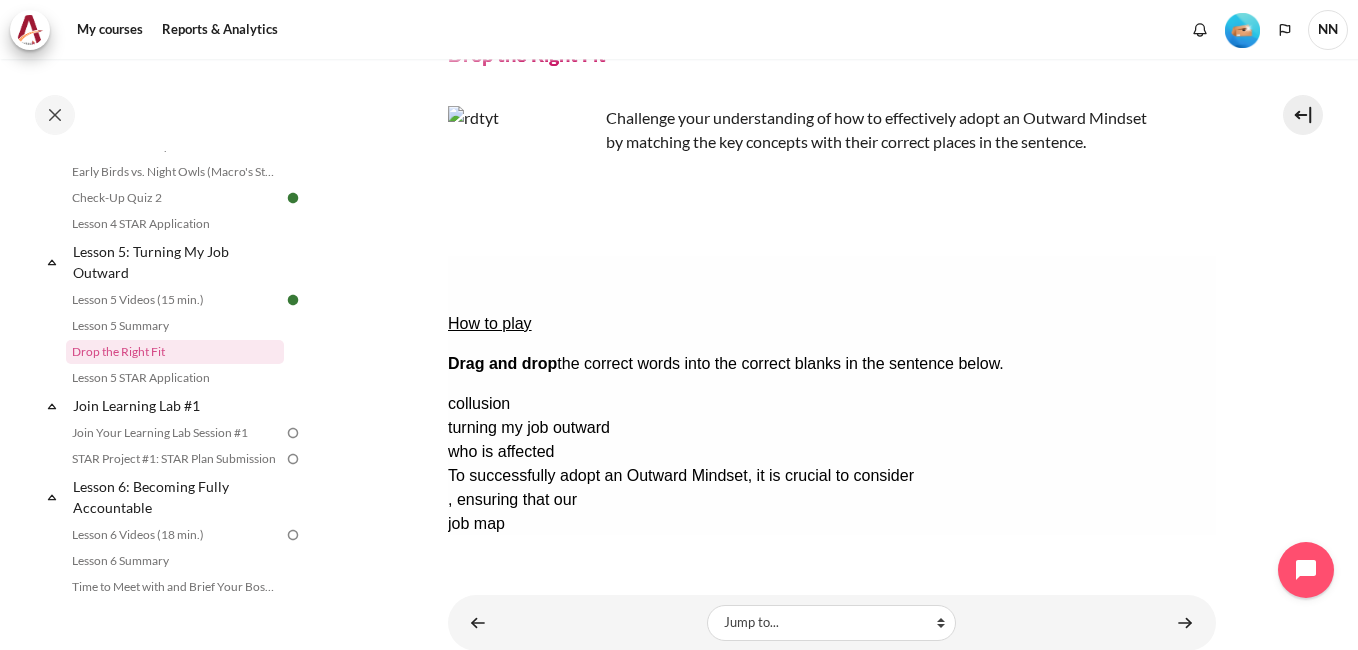 click on "turning my job outward" at bounding box center (831, 428) 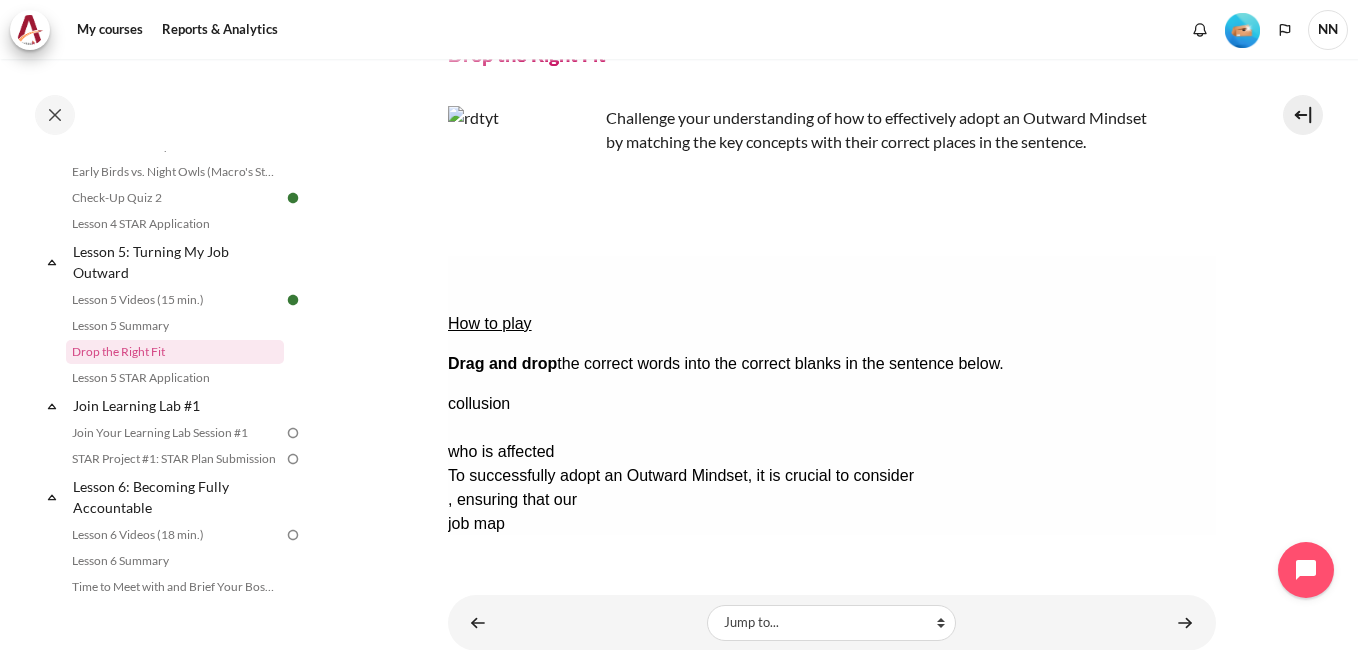 drag, startPoint x: 1128, startPoint y: 374, endPoint x: 587, endPoint y: 422, distance: 543.12524 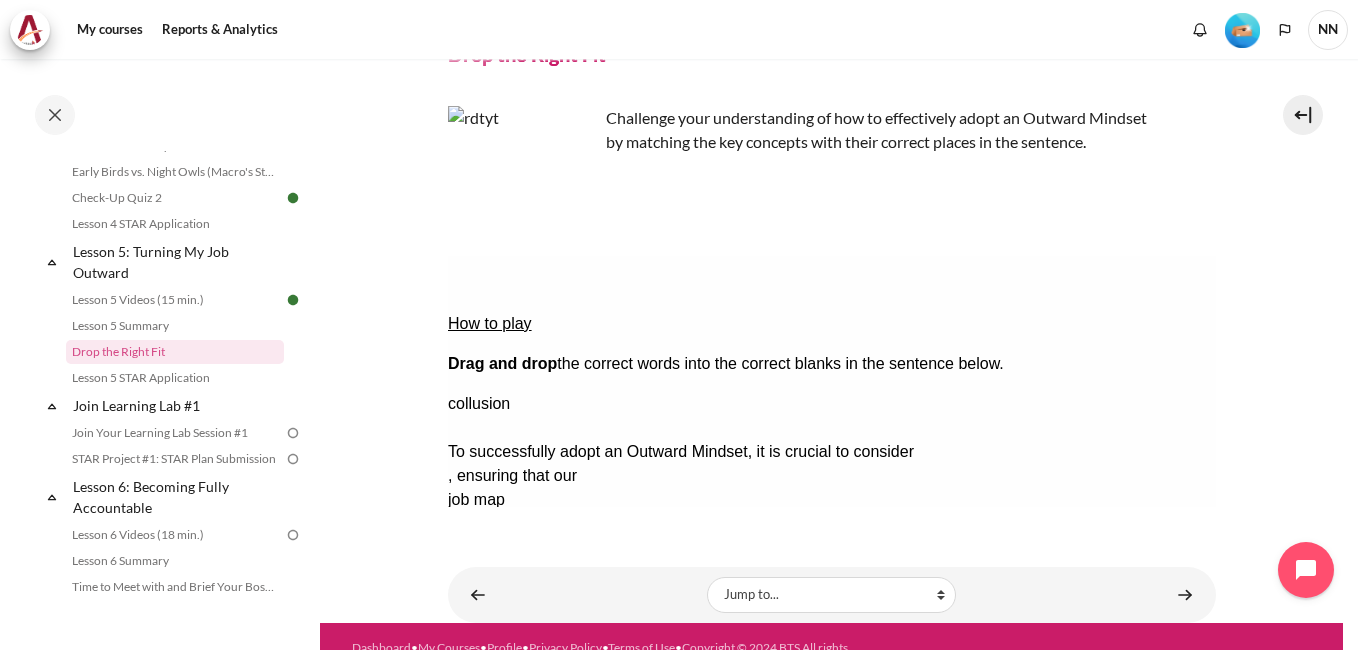 drag, startPoint x: 1120, startPoint y: 375, endPoint x: 556, endPoint y: 371, distance: 564.01416 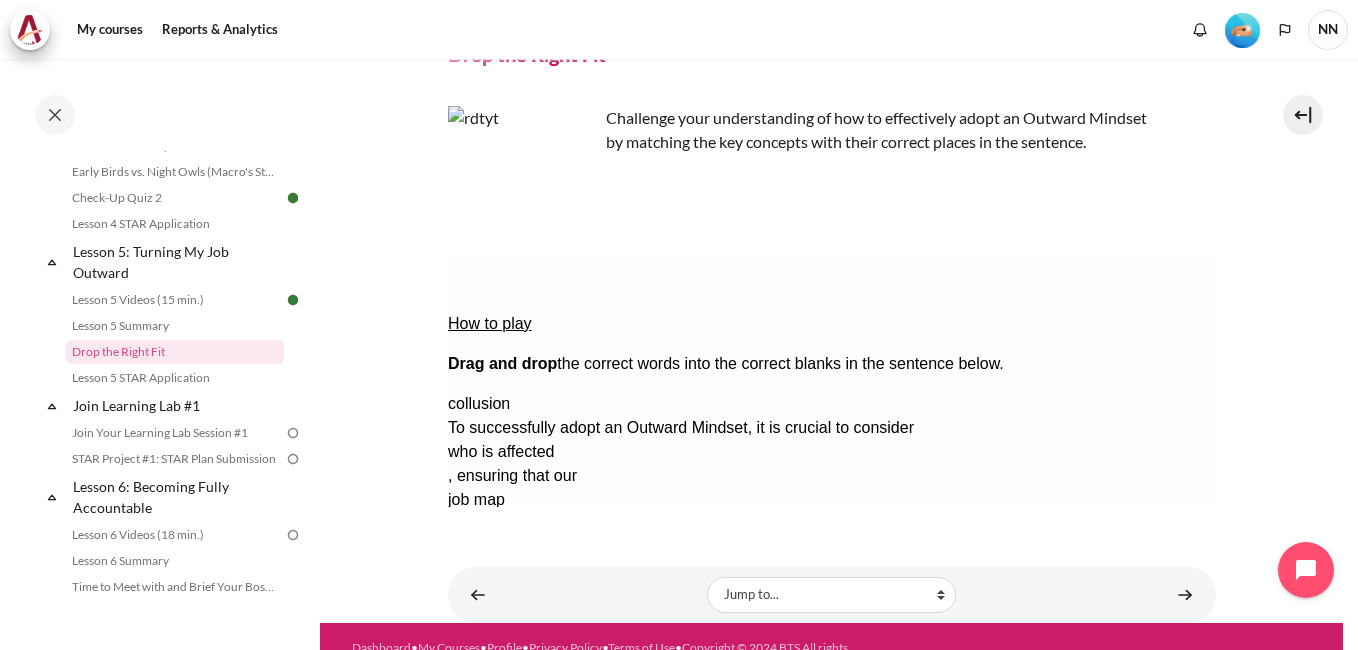 click on "Check Check the answers. The responses will be marked as correct, incorrect, or unanswered." at bounding box center (474, 644) 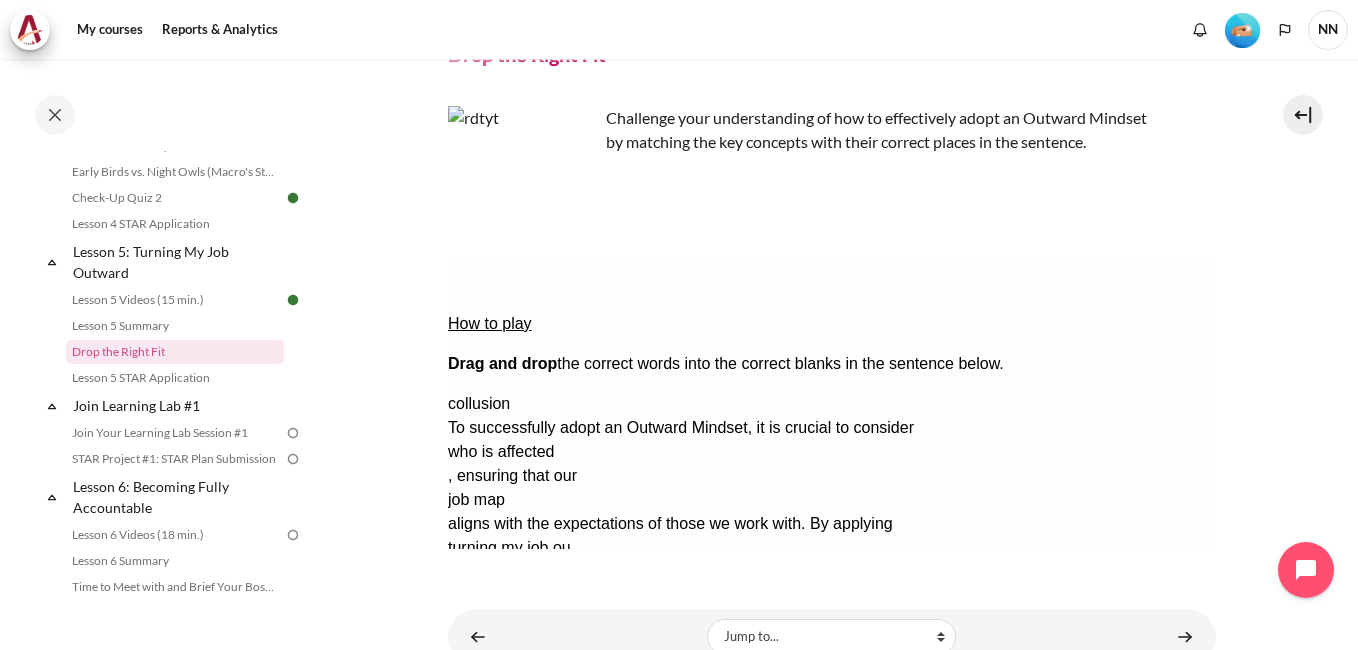 click on "Retry Retry the task. Reset all responses and start the task over again." at bounding box center (570, 705) 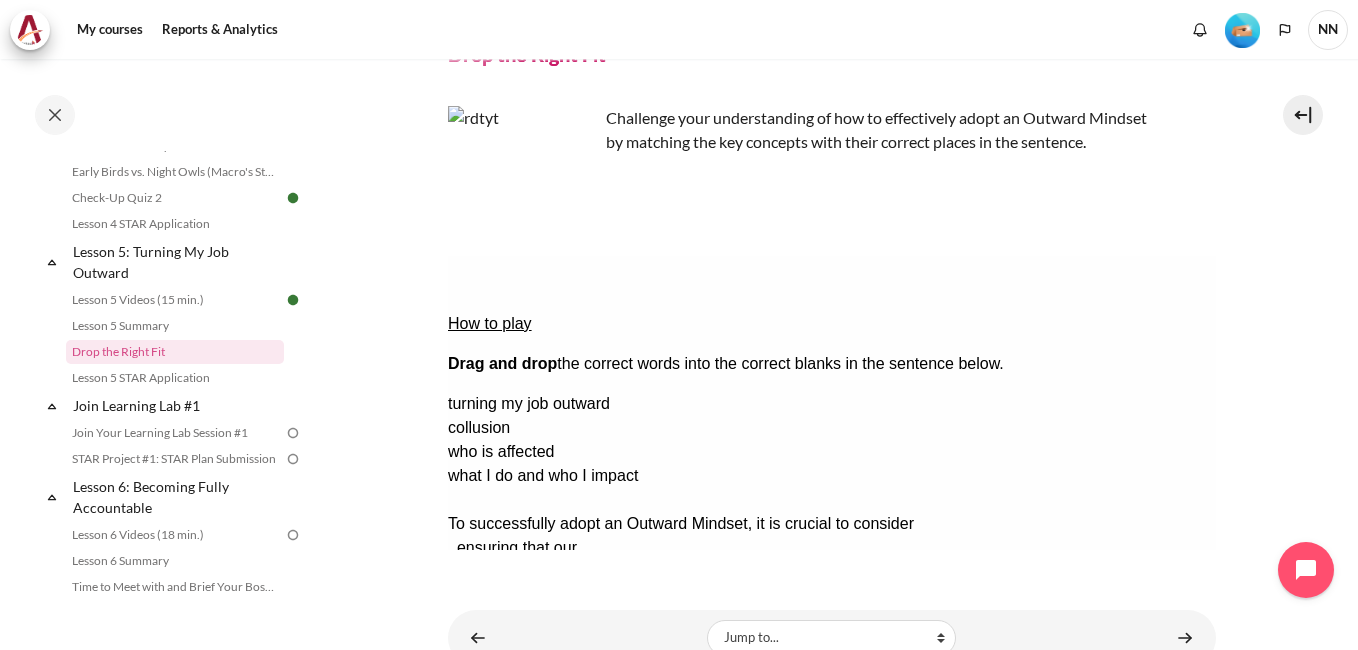 drag, startPoint x: 1063, startPoint y: 468, endPoint x: 841, endPoint y: 371, distance: 242.26639 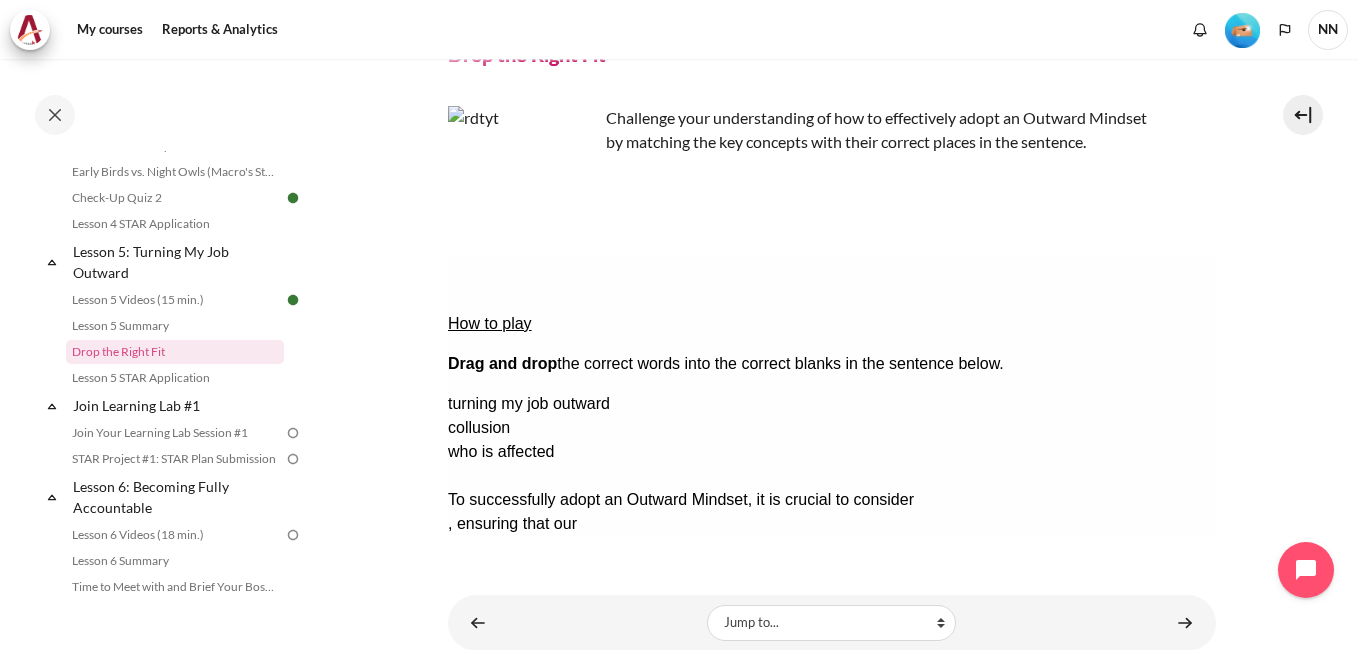 drag, startPoint x: 1083, startPoint y: 439, endPoint x: 514, endPoint y: 369, distance: 573.2896 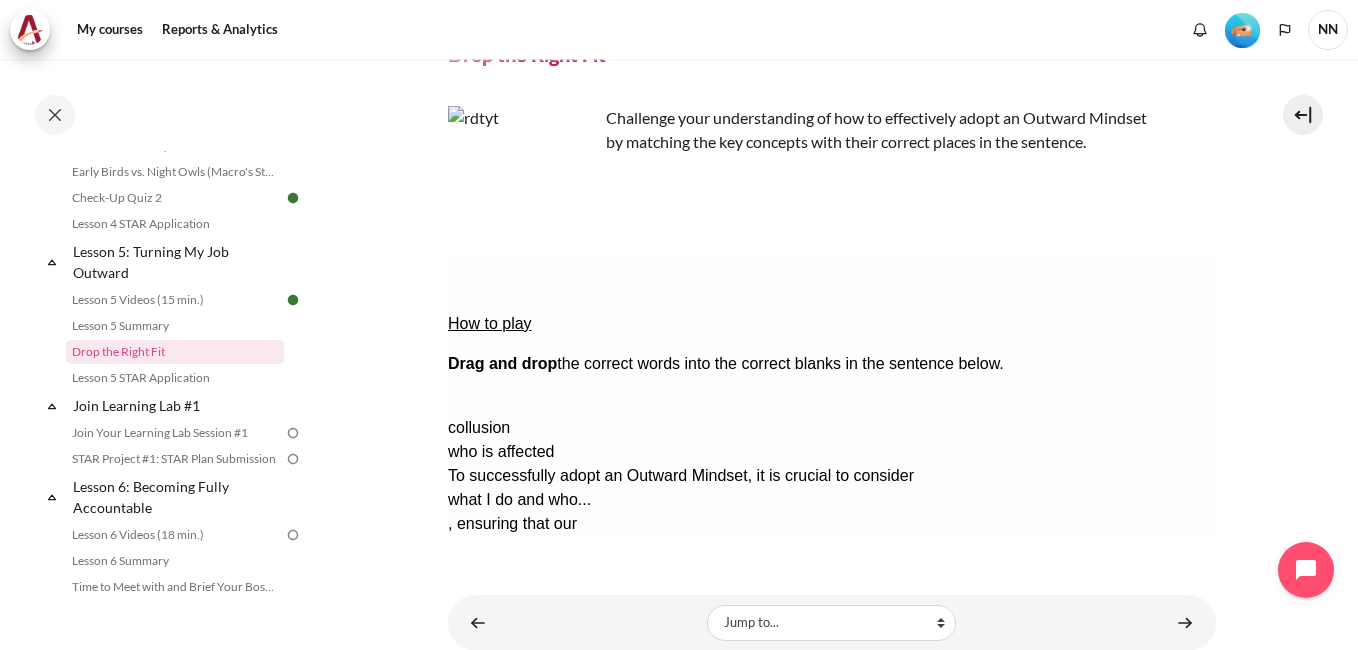 drag, startPoint x: 1081, startPoint y: 347, endPoint x: 476, endPoint y: 428, distance: 610.39825 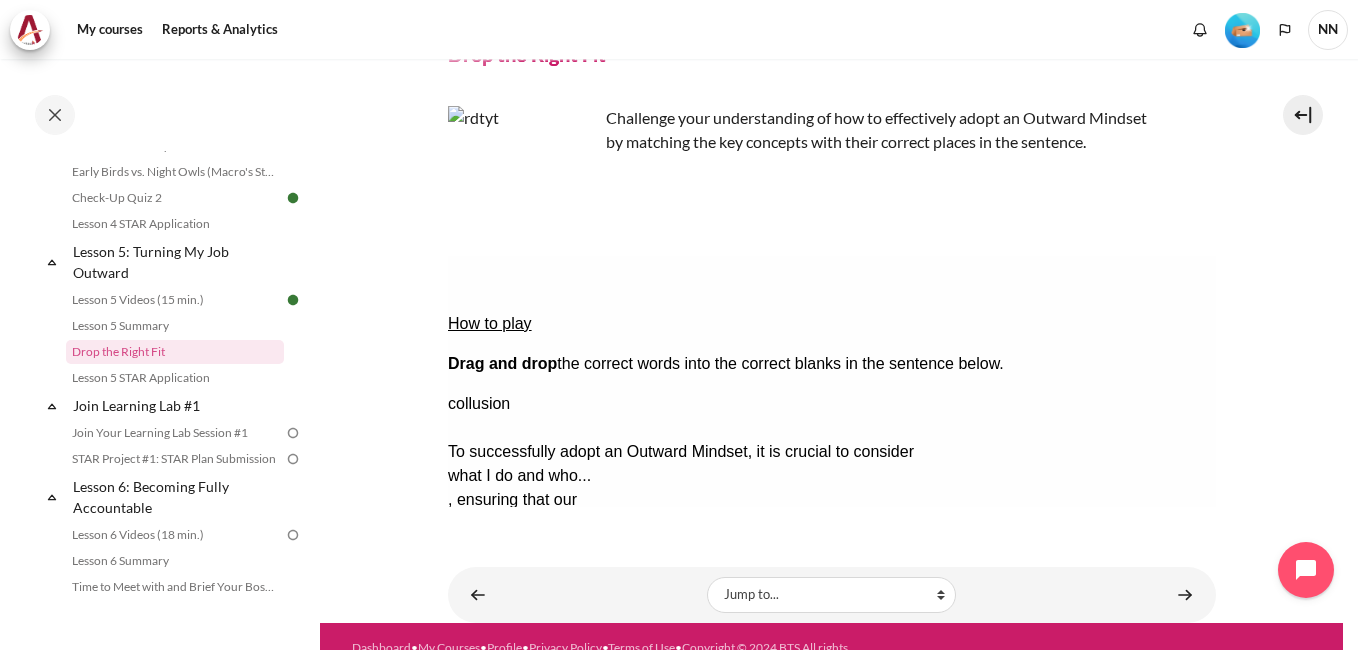 drag, startPoint x: 1152, startPoint y: 377, endPoint x: 742, endPoint y: 439, distance: 414.66132 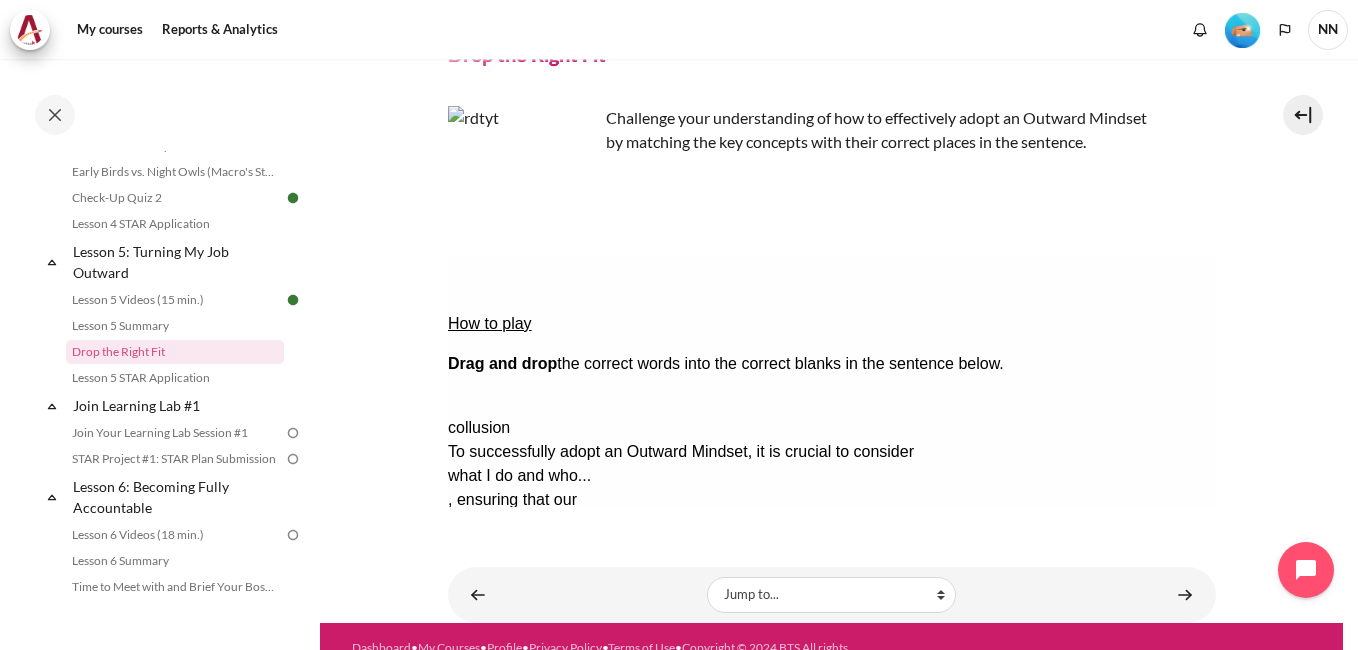 drag, startPoint x: 1128, startPoint y: 342, endPoint x: 650, endPoint y: 450, distance: 490.04898 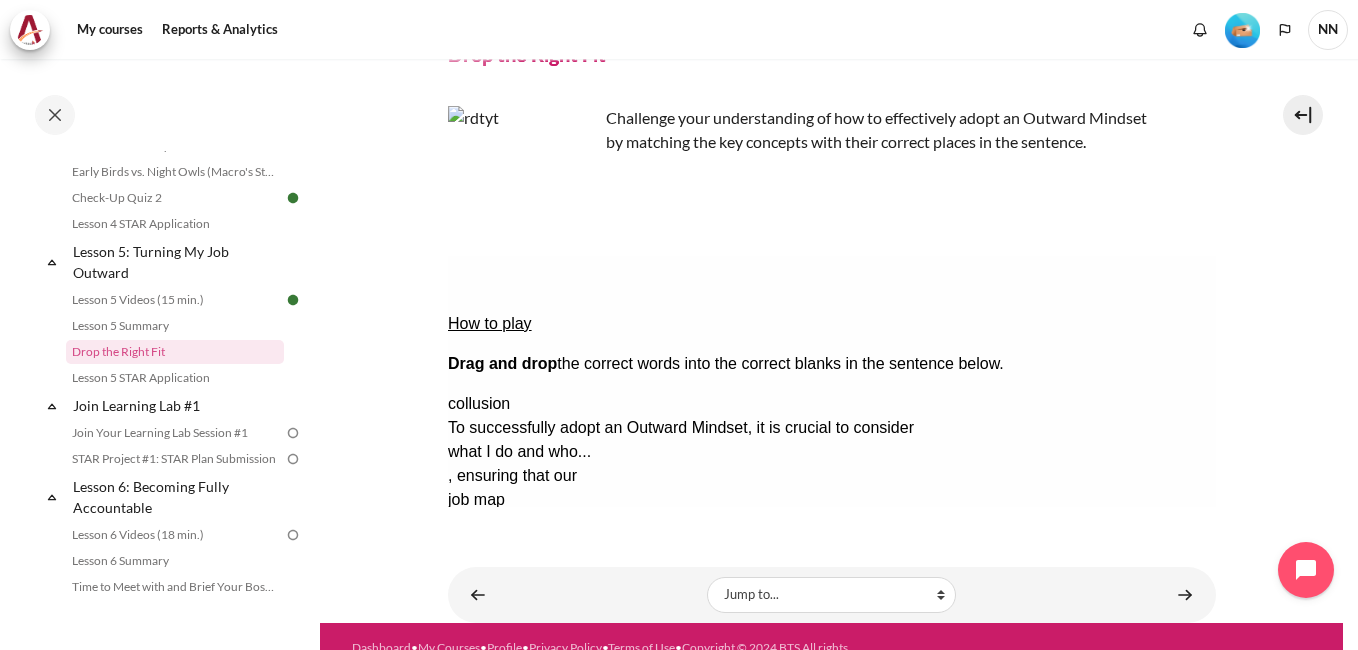 click on "Check Check the answers. The responses will be marked as correct, incorrect, or unanswered." at bounding box center [474, 644] 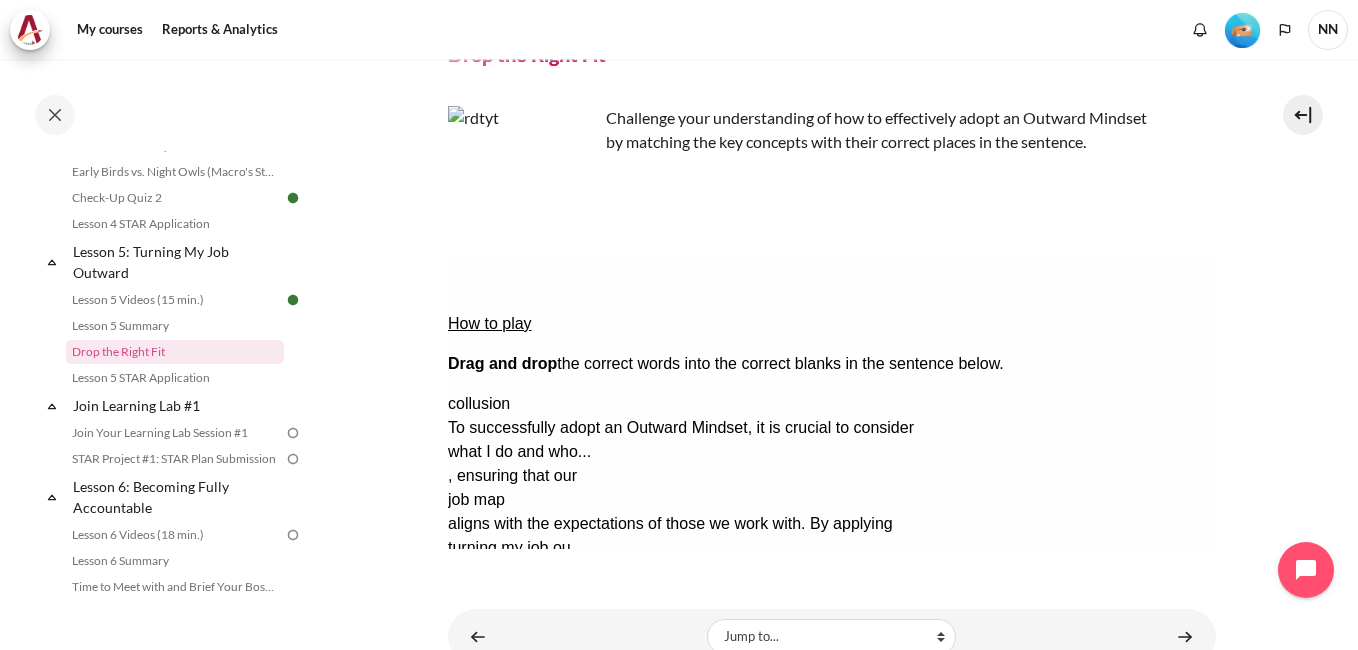 scroll, scrollTop: 183, scrollLeft: 0, axis: vertical 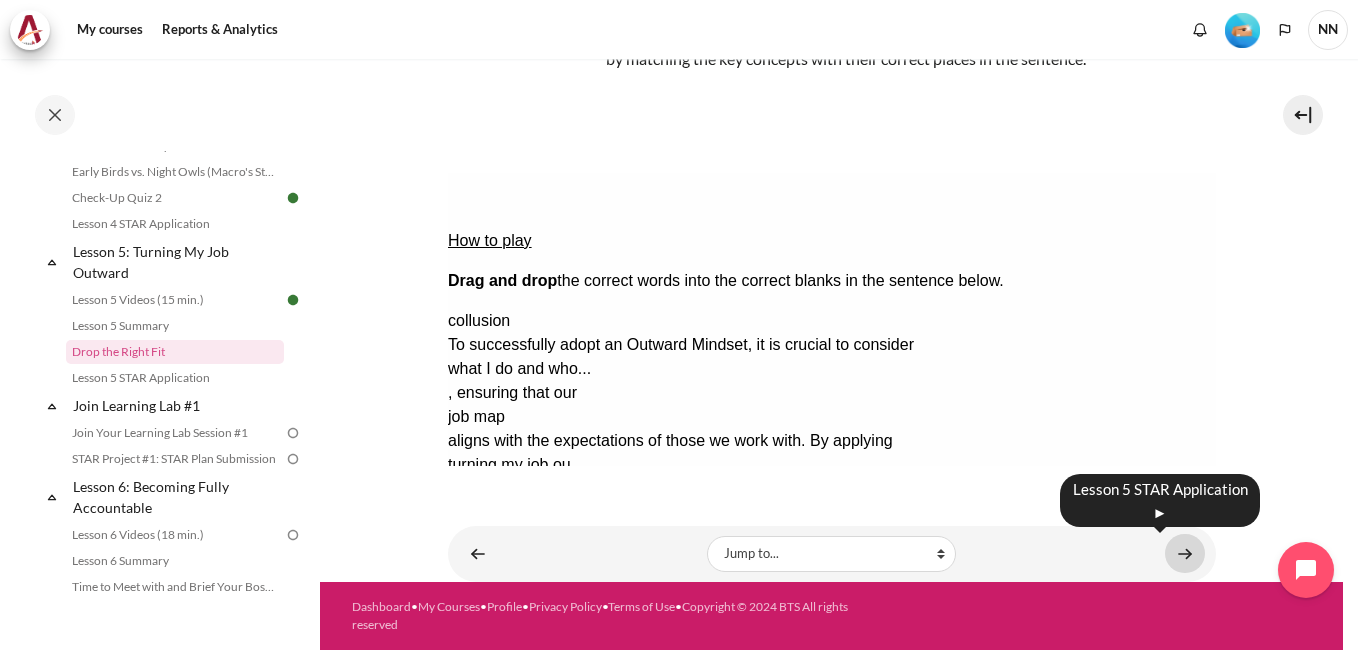 click at bounding box center (1185, 553) 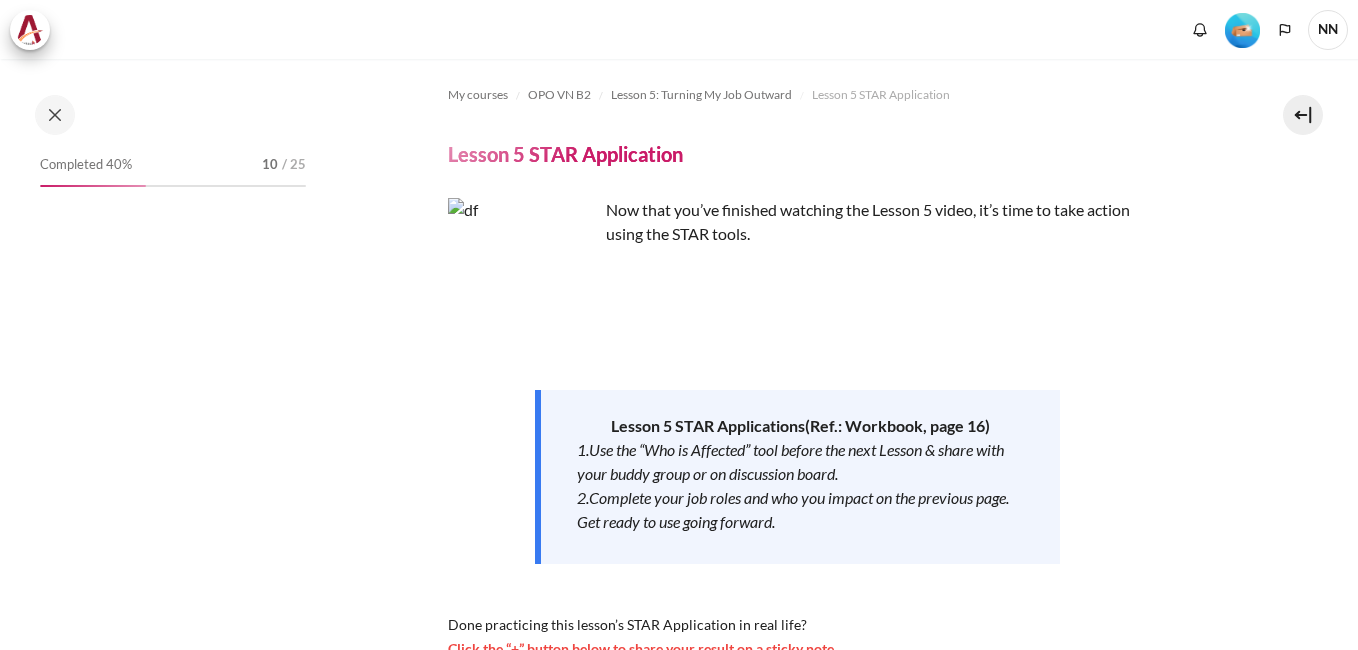 scroll, scrollTop: 0, scrollLeft: 0, axis: both 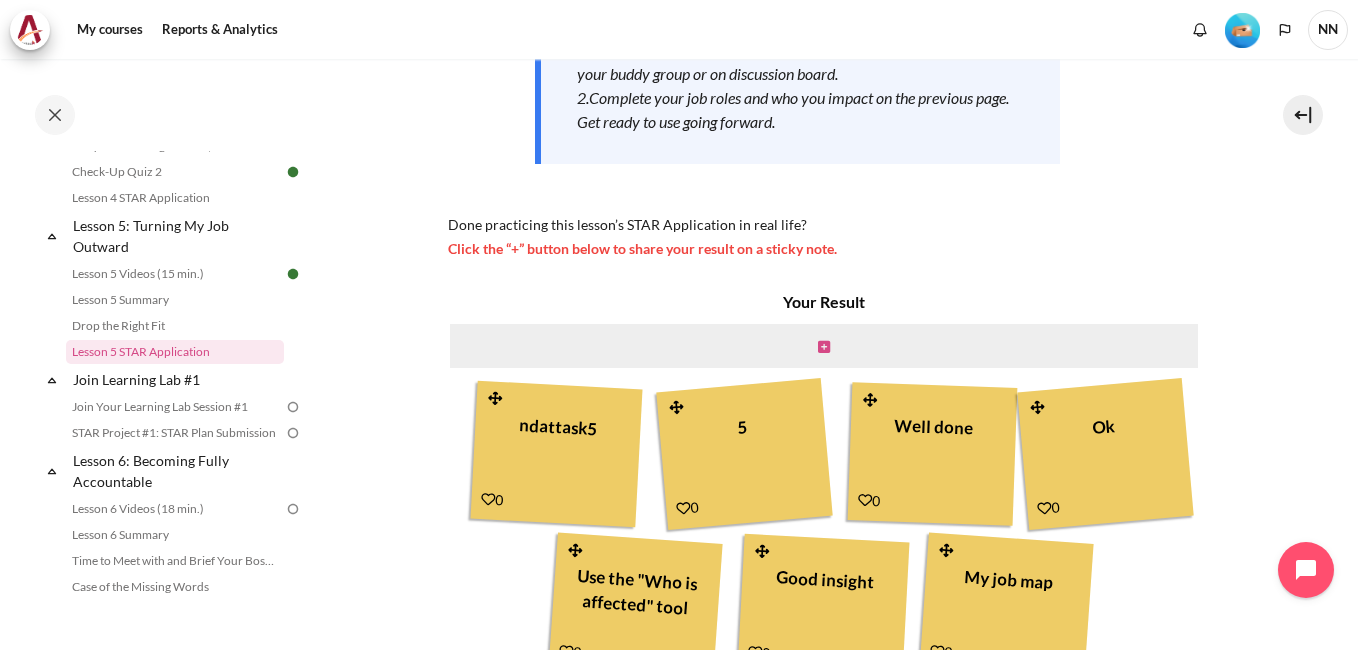 click at bounding box center (824, 347) 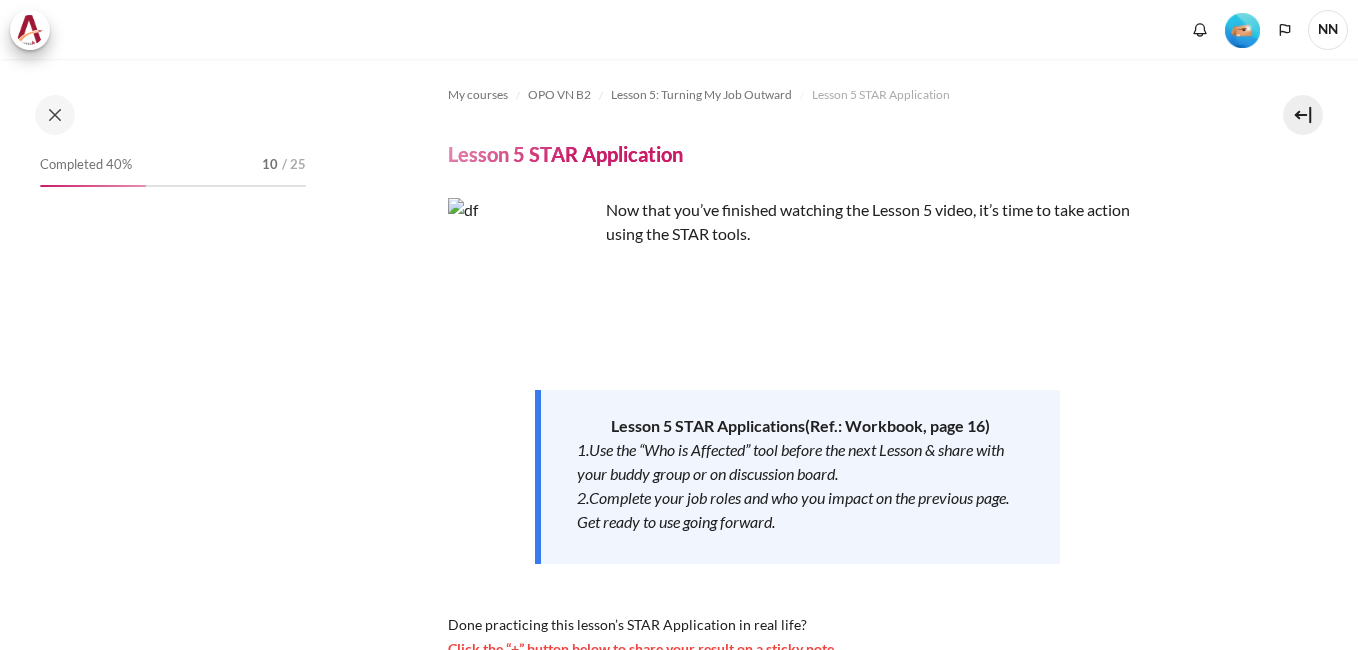 scroll, scrollTop: 0, scrollLeft: 0, axis: both 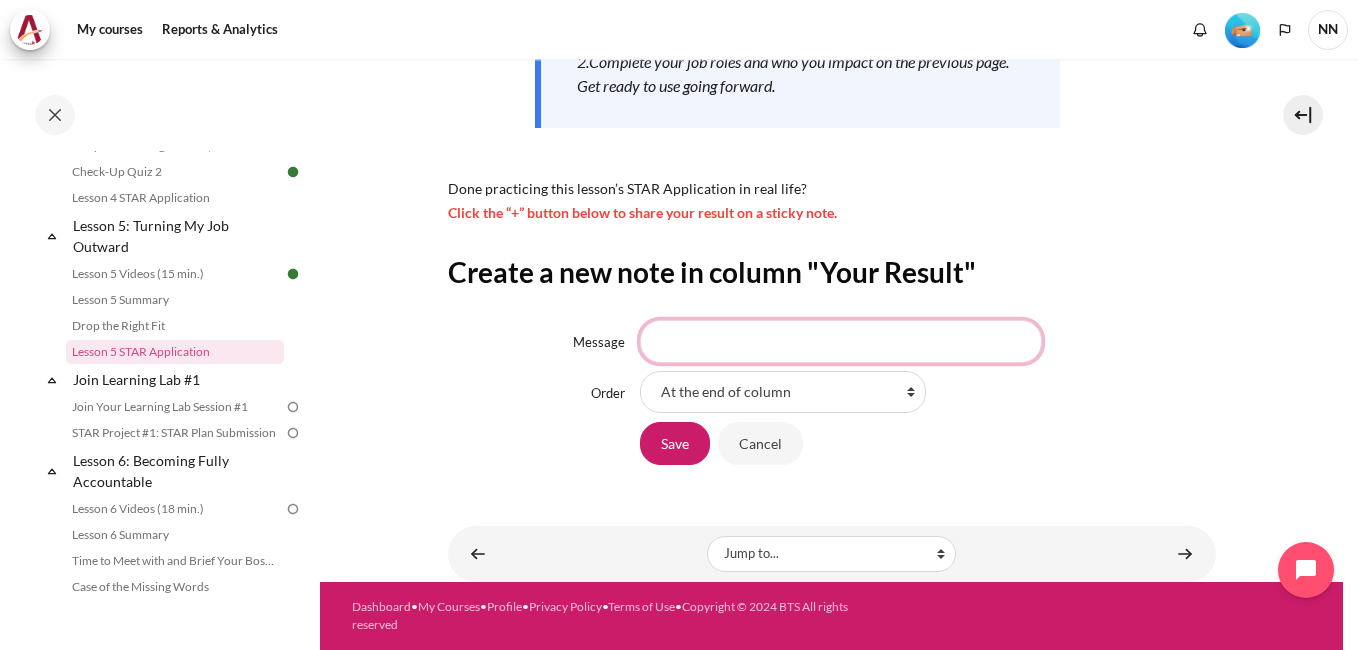 click on "Message" at bounding box center [841, 341] 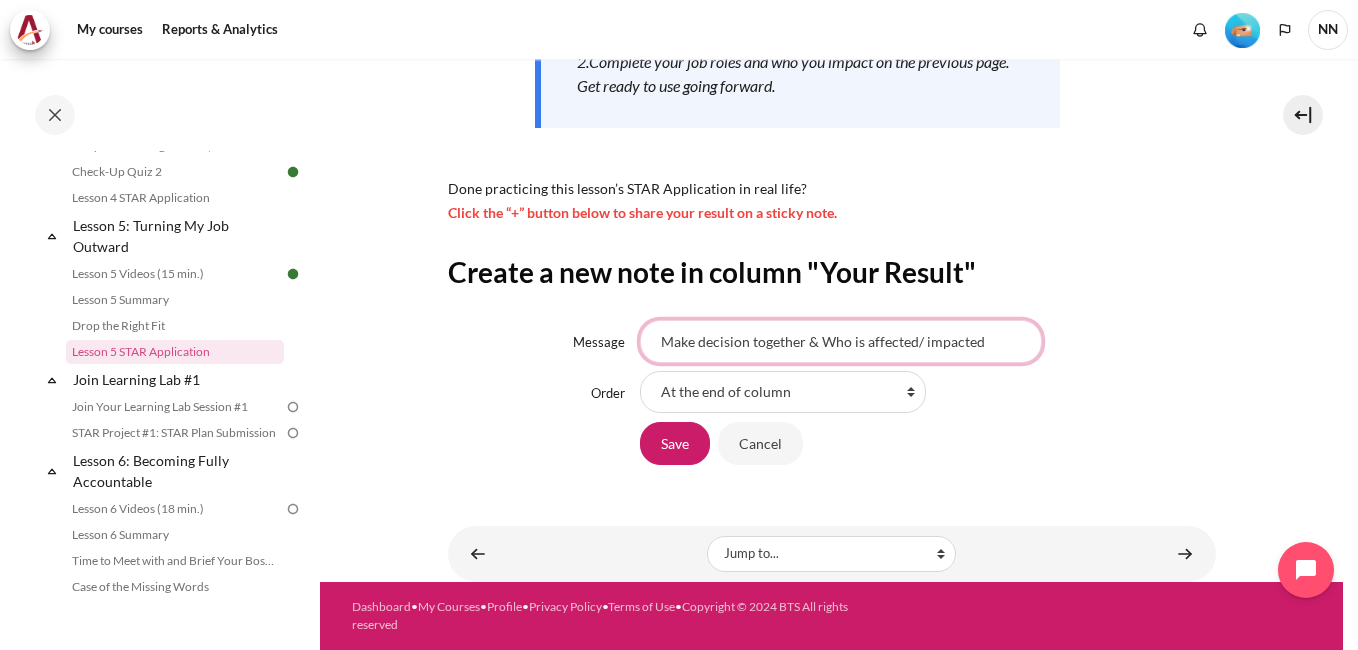 type on "Make decision together & Who is affected/ impacted" 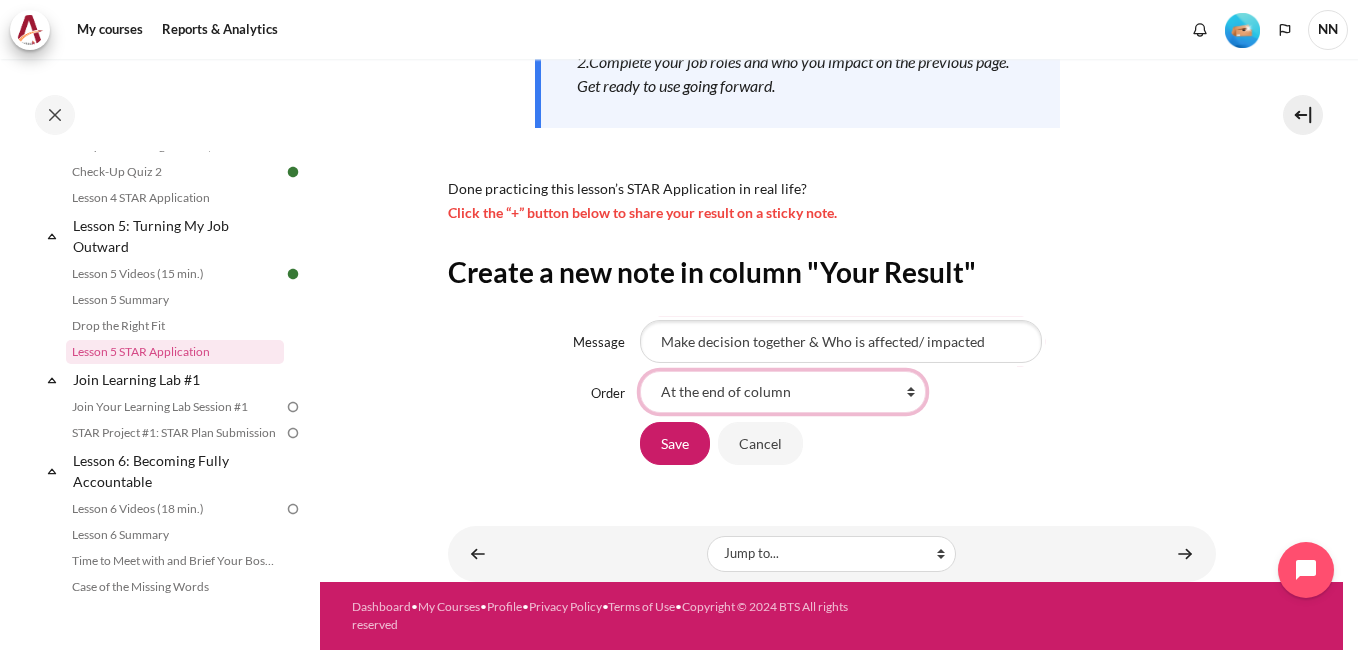 click on "At the end of column
First place in column
After 'ndattask5'
After '5'
After 'Well done'
After 'Ok'
After 'Use the "Who is affected" tool'
After 'Good insight'
After 'My job map'" at bounding box center [783, 392] 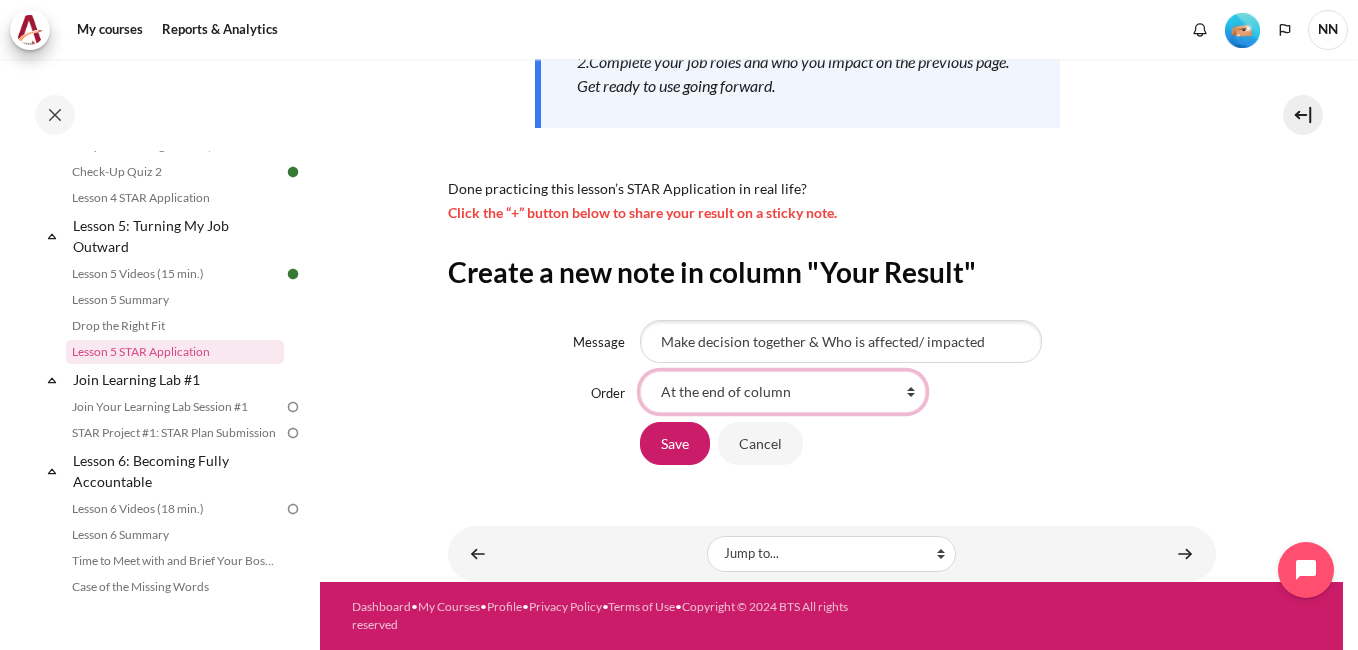 select on "1" 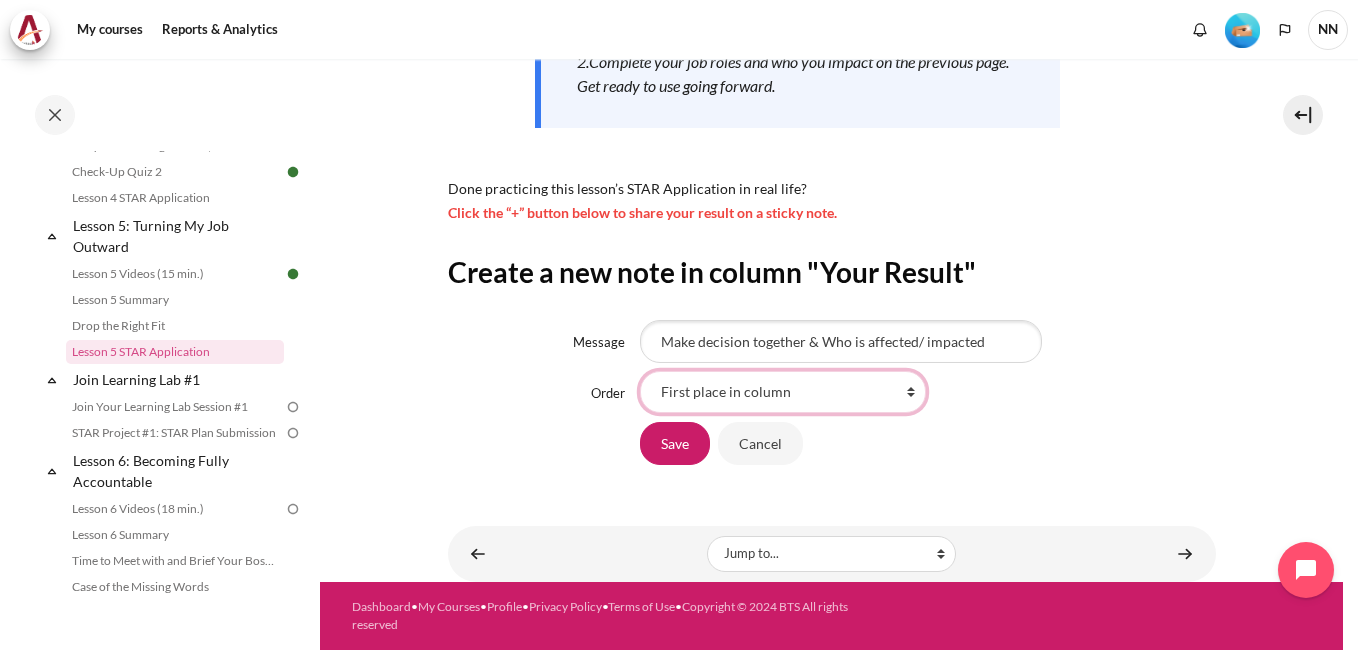 click on "At the end of column
First place in column
After 'ndattask5'
After '5'
After 'Well done'
After 'Ok'
After 'Use the "Who is affected" tool'
After 'Good insight'
After 'My job map'" at bounding box center [783, 392] 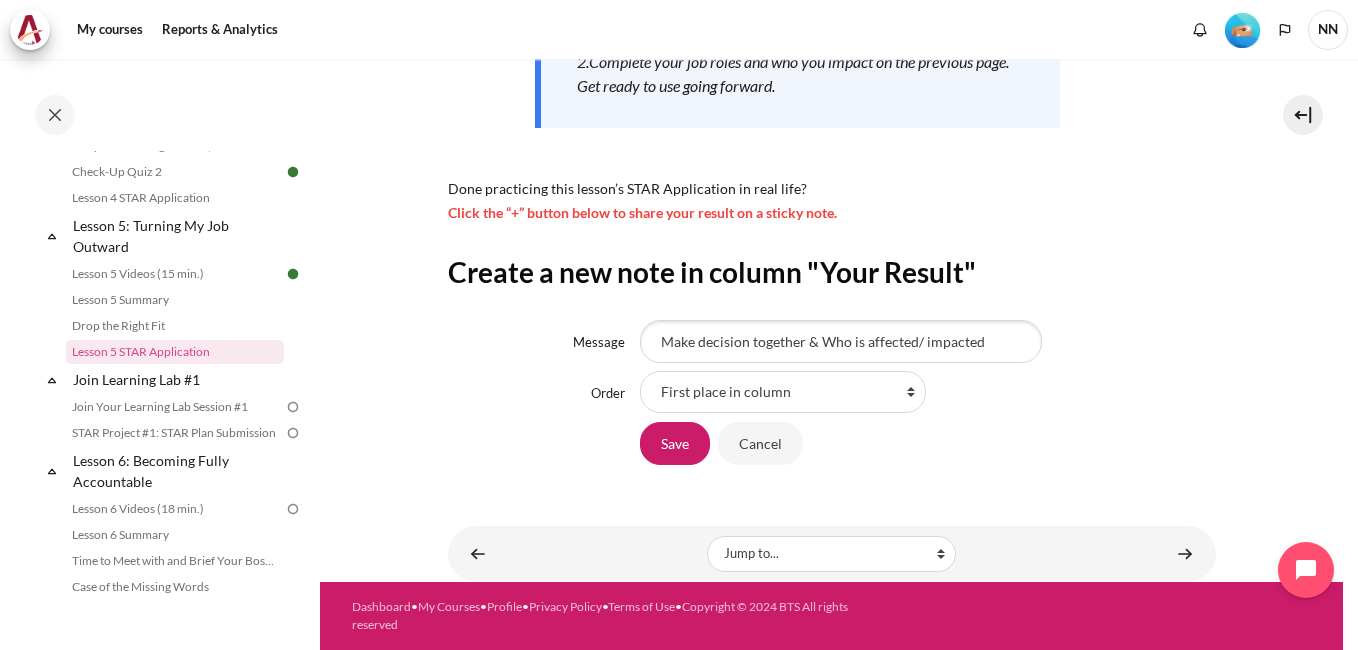 click on "Save
Cancel" at bounding box center [928, 443] 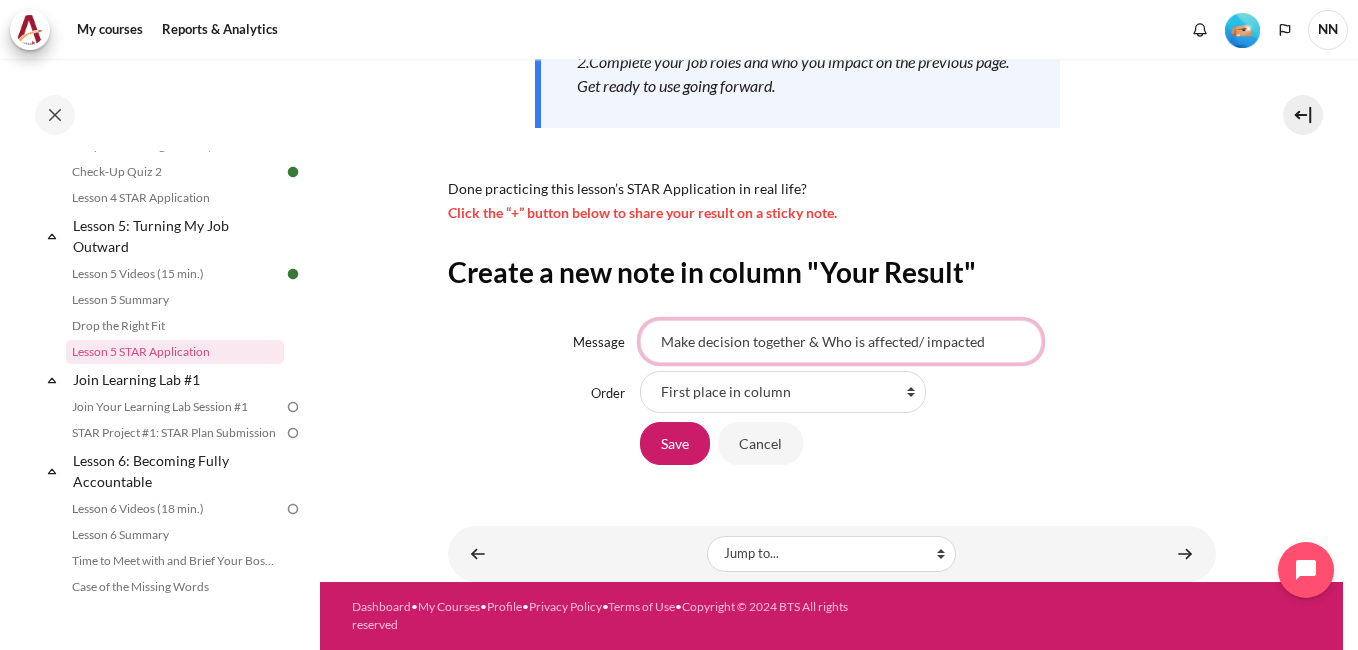 click on "Make decision together & Who is affected/ impacted" at bounding box center [841, 341] 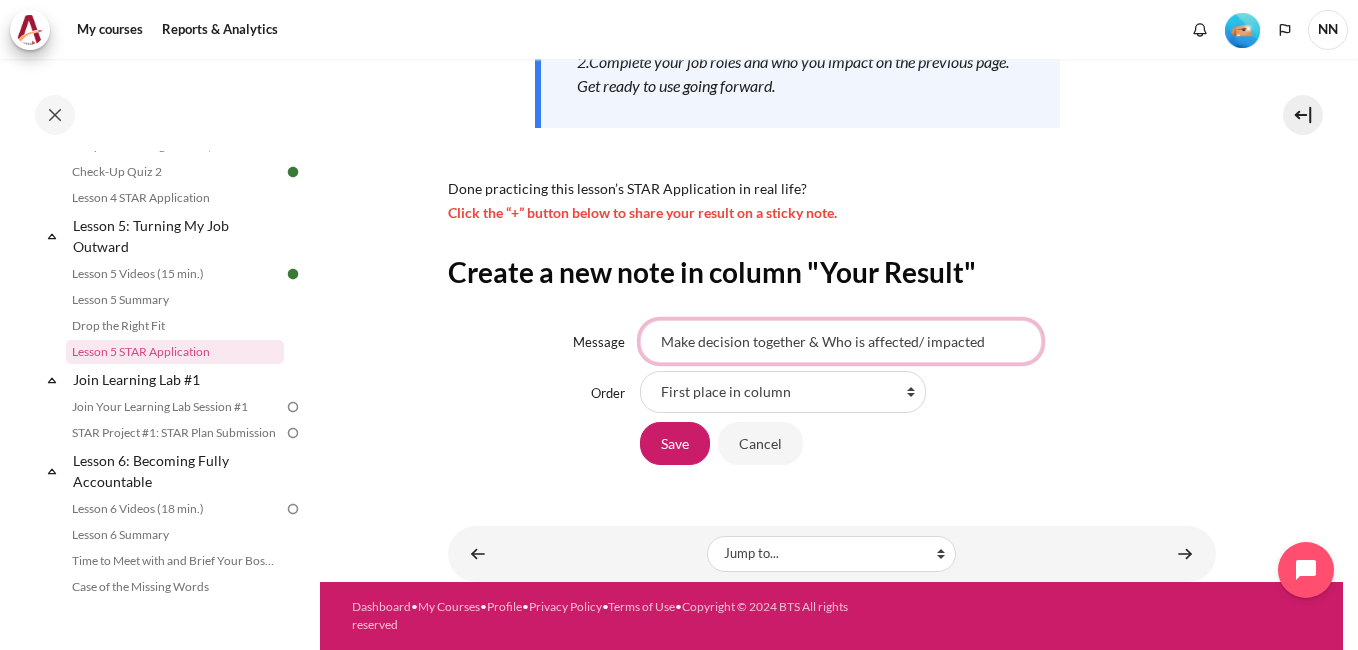 drag, startPoint x: 814, startPoint y: 341, endPoint x: 658, endPoint y: 346, distance: 156.08011 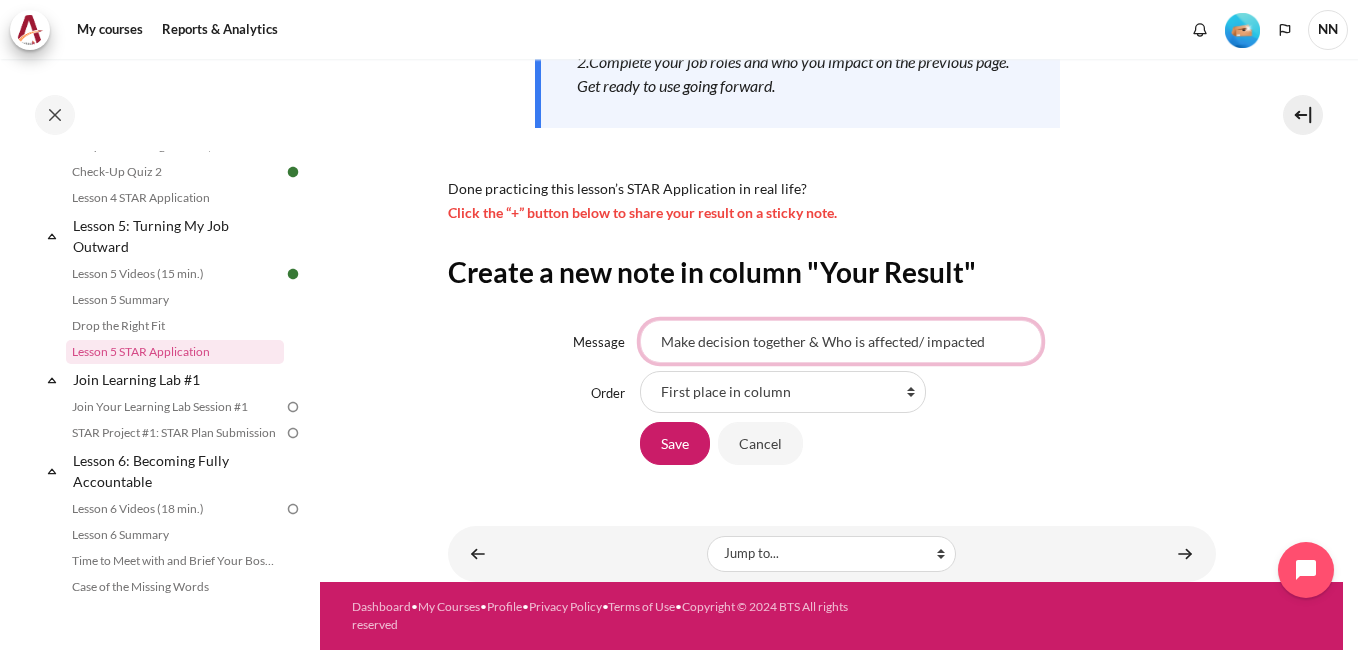 click on "Make decision together & Who is affected/ impacted" at bounding box center (841, 341) 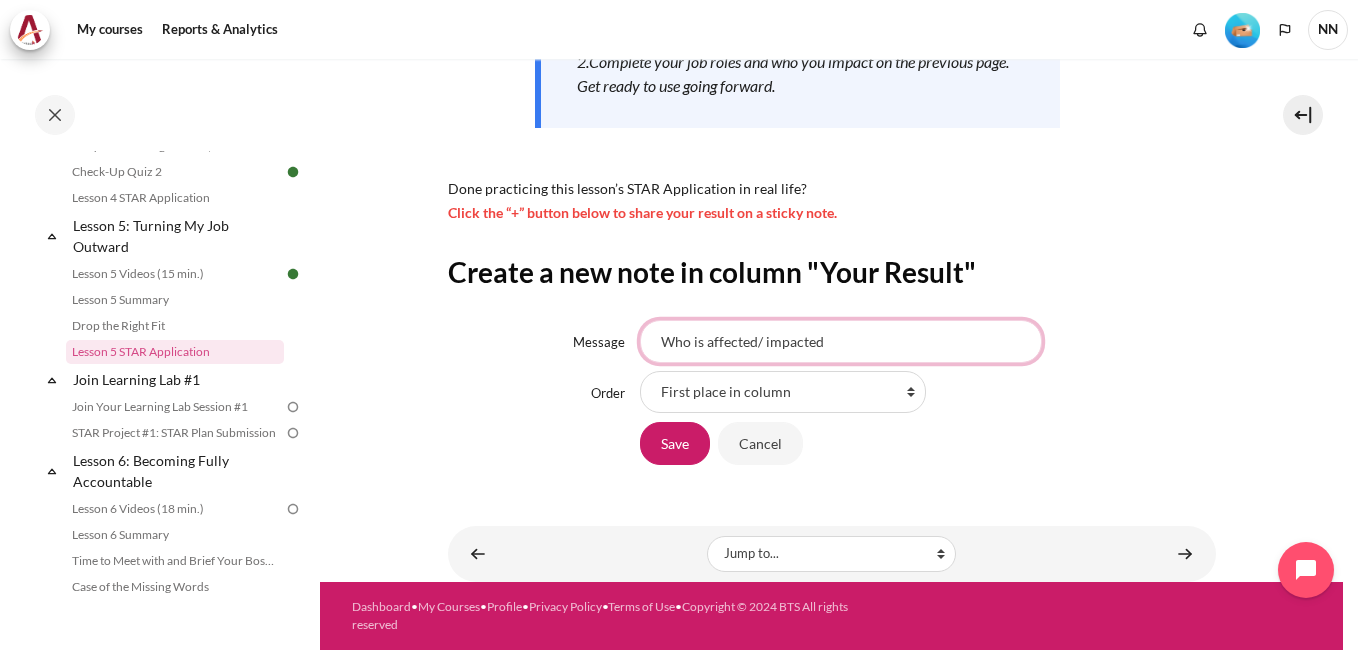 click on "Who is affected/ impacted" at bounding box center [841, 341] 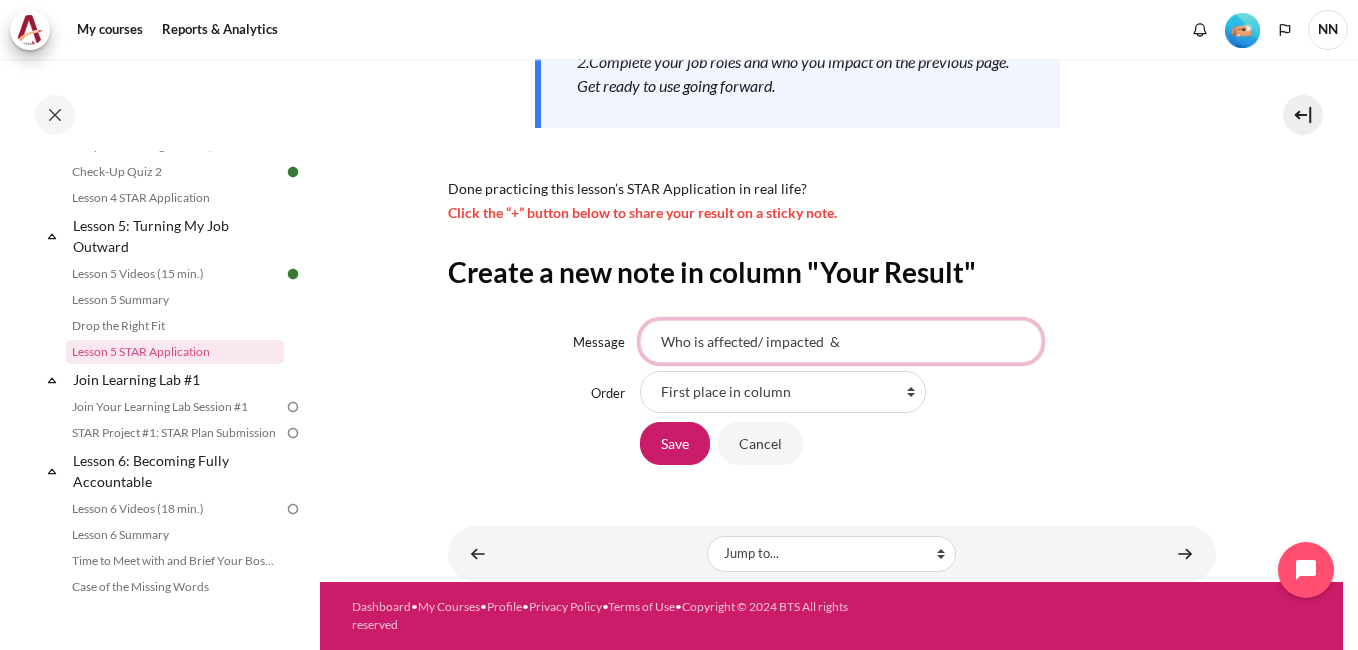 paste on "Make decision together &" 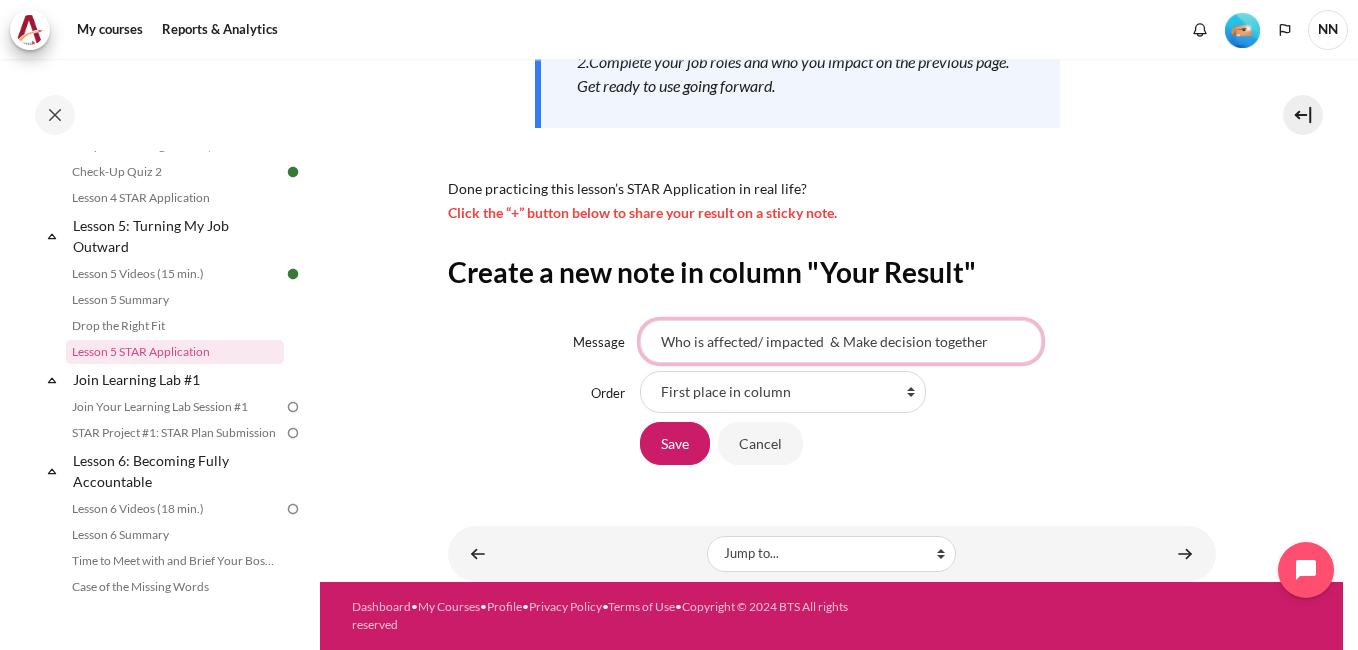 type on "Who is affected/ impacted  & Make decision together" 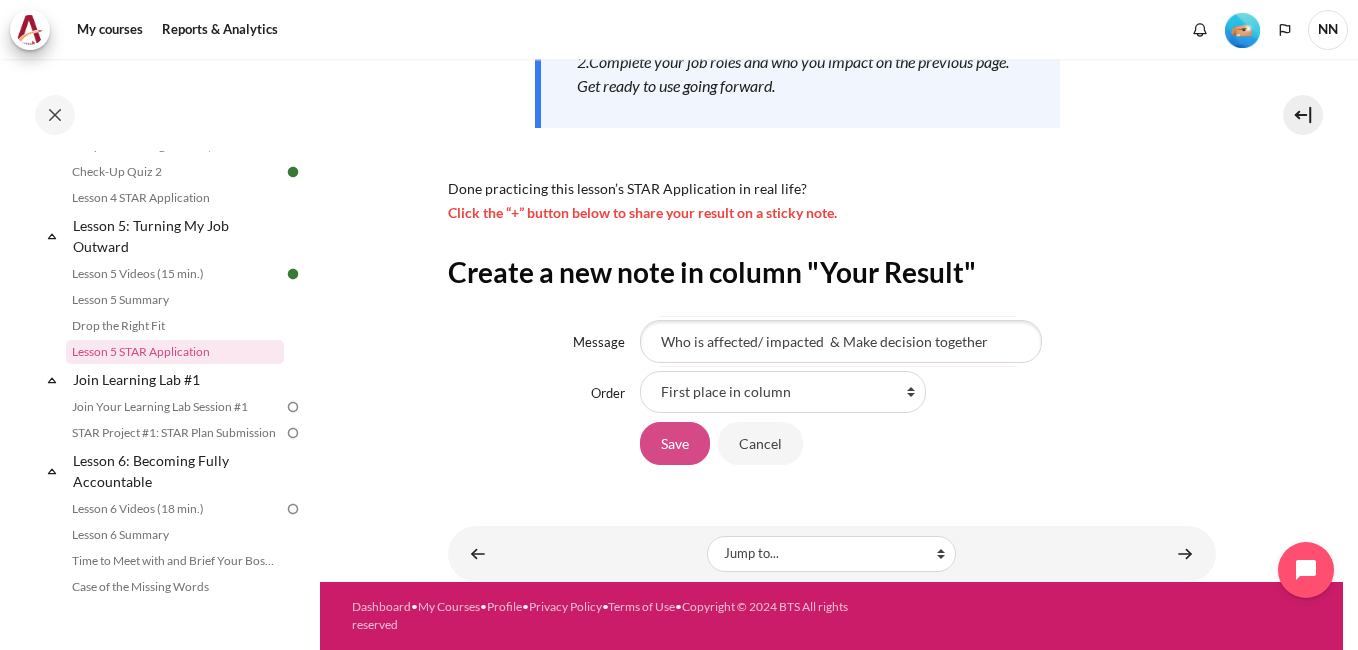 click on "Save" at bounding box center (675, 443) 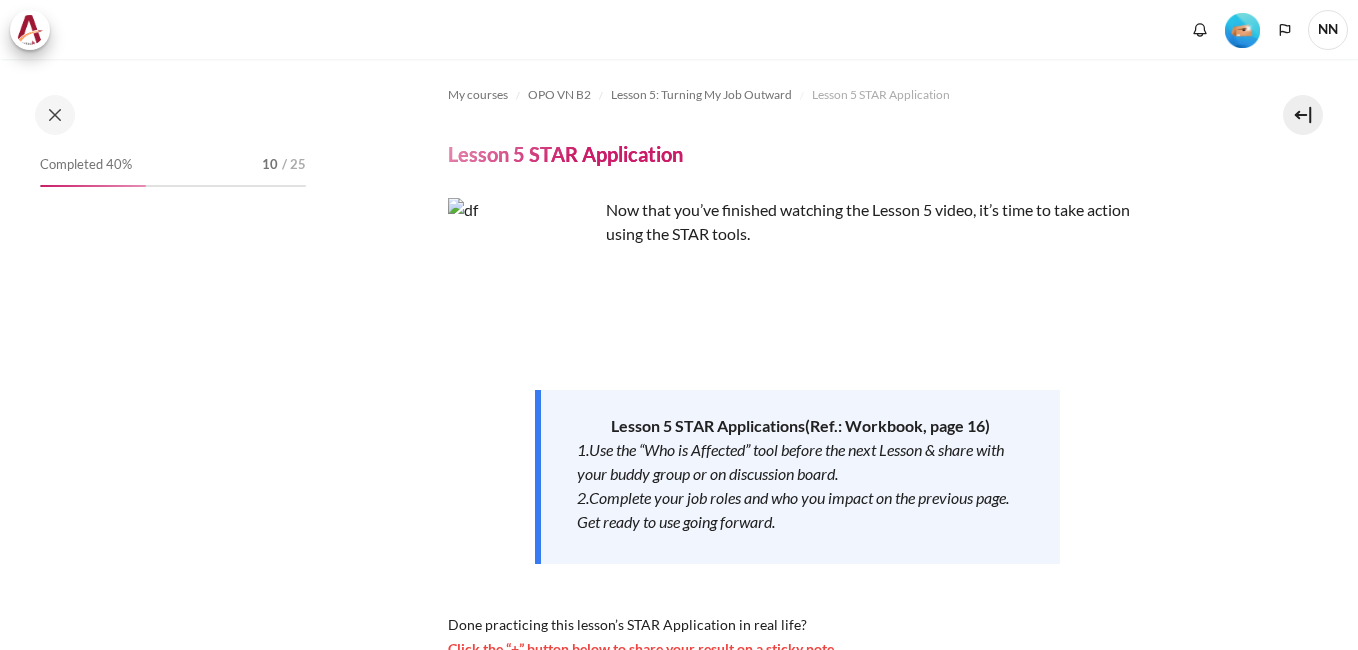 scroll, scrollTop: 0, scrollLeft: 0, axis: both 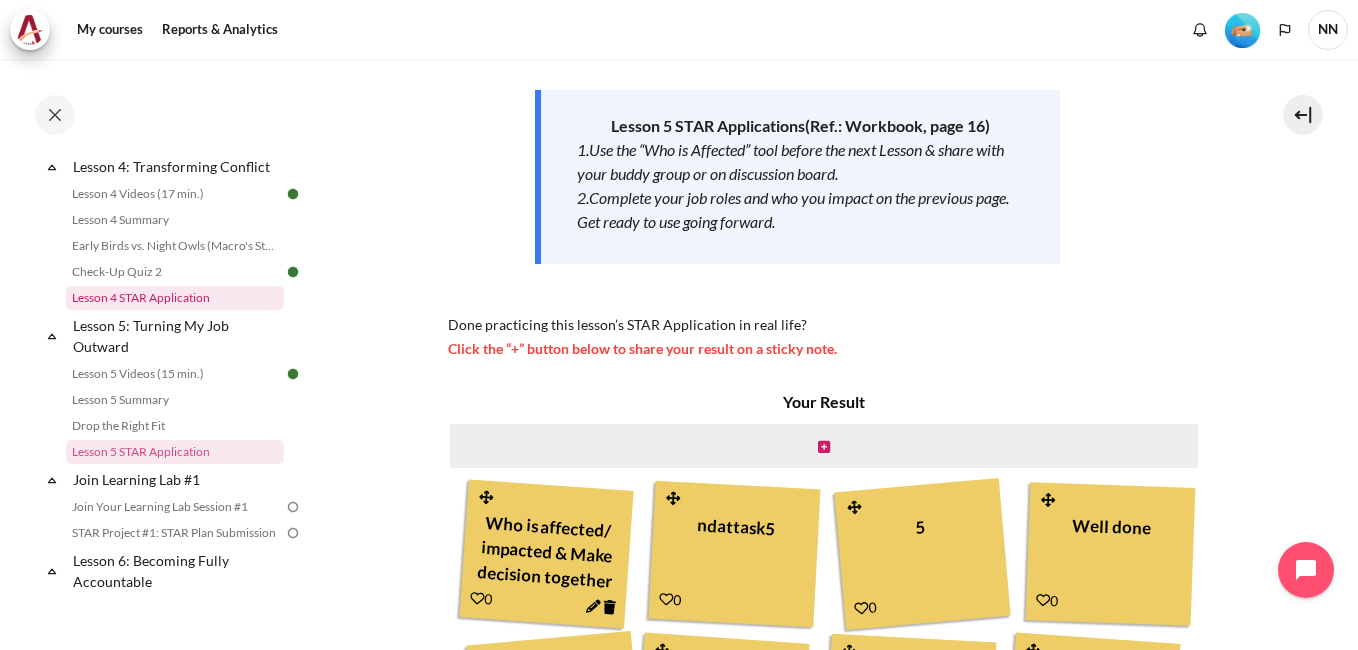 click on "Lesson 4 STAR Application" at bounding box center (175, 298) 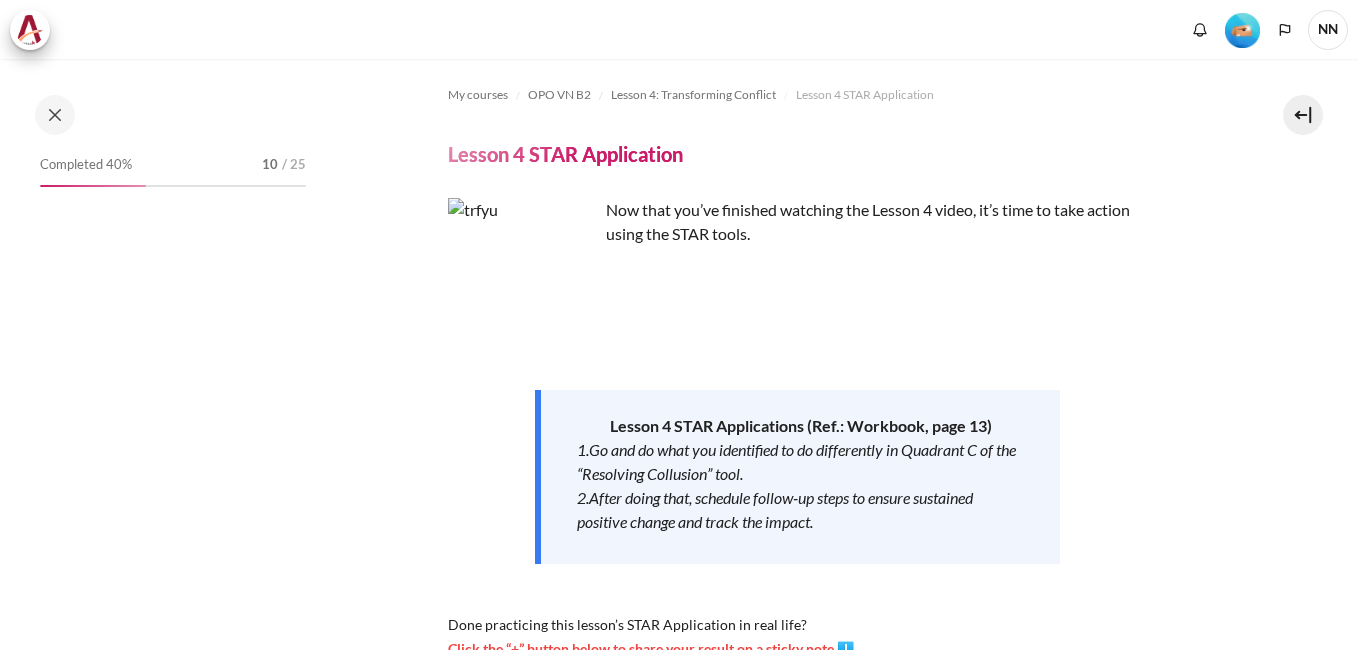 scroll, scrollTop: 0, scrollLeft: 0, axis: both 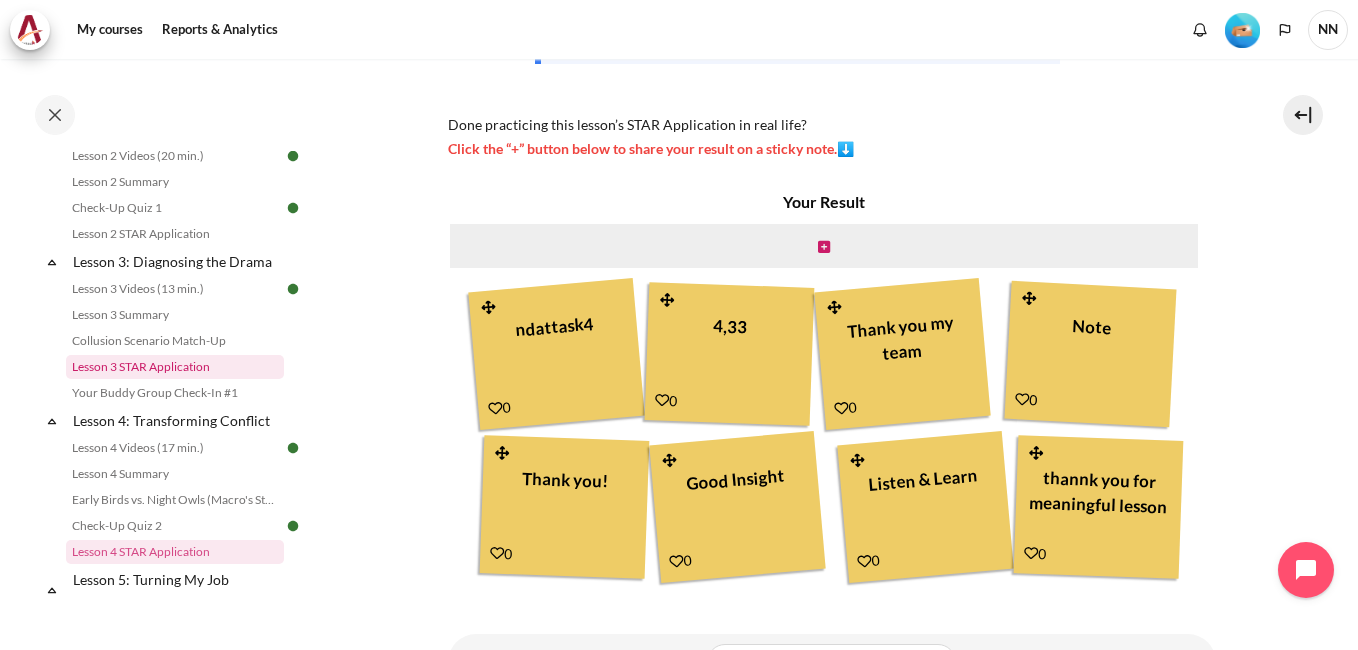 click on "Lesson 3 STAR Application" at bounding box center (175, 367) 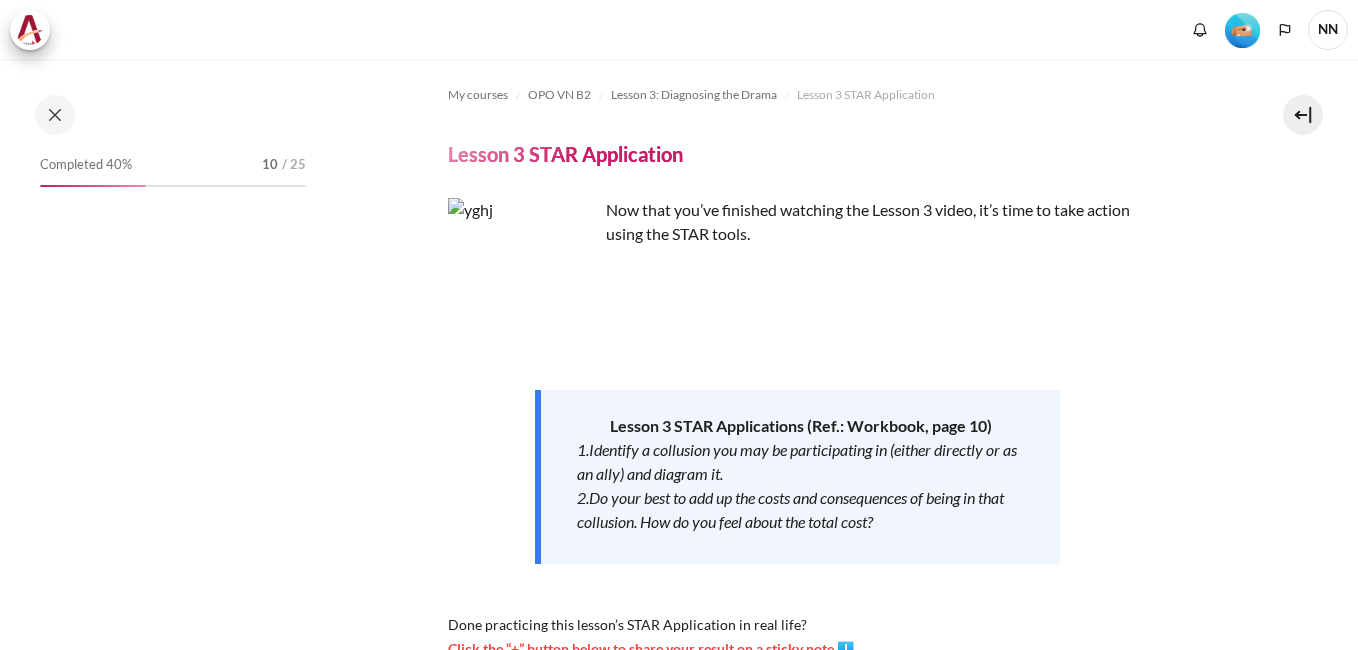 scroll, scrollTop: 0, scrollLeft: 0, axis: both 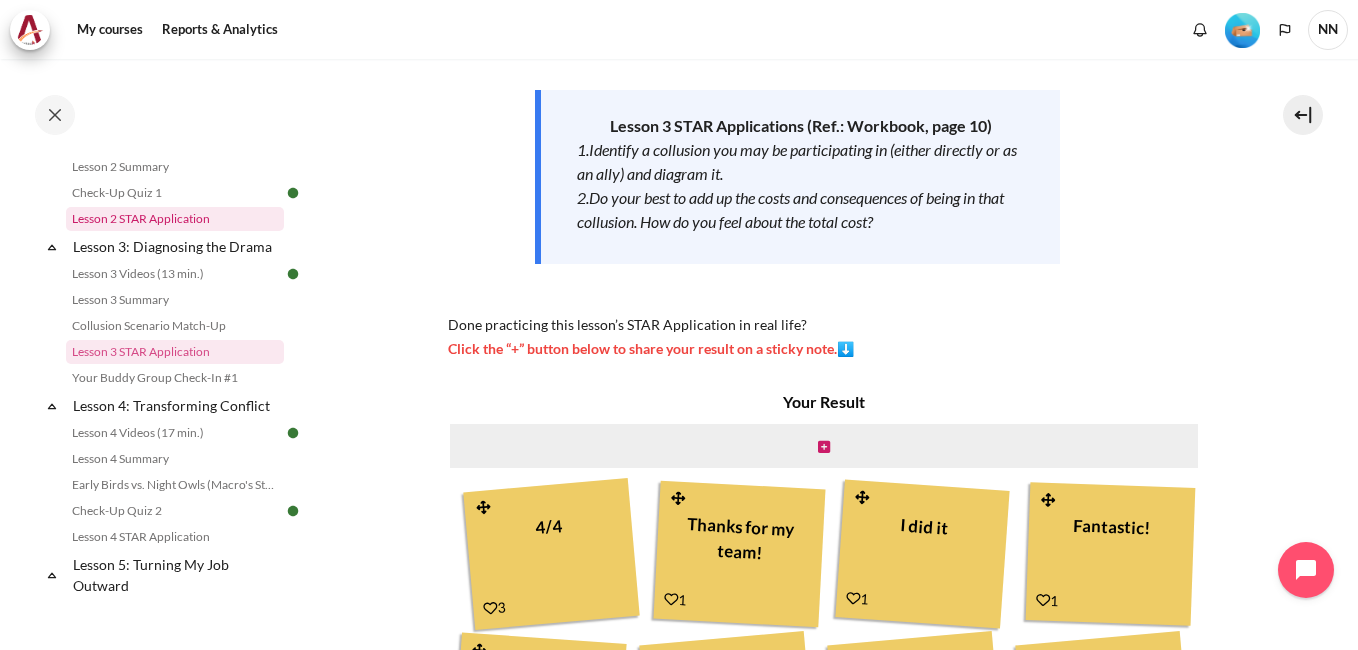 click on "Lesson 2 STAR Application" at bounding box center [175, 219] 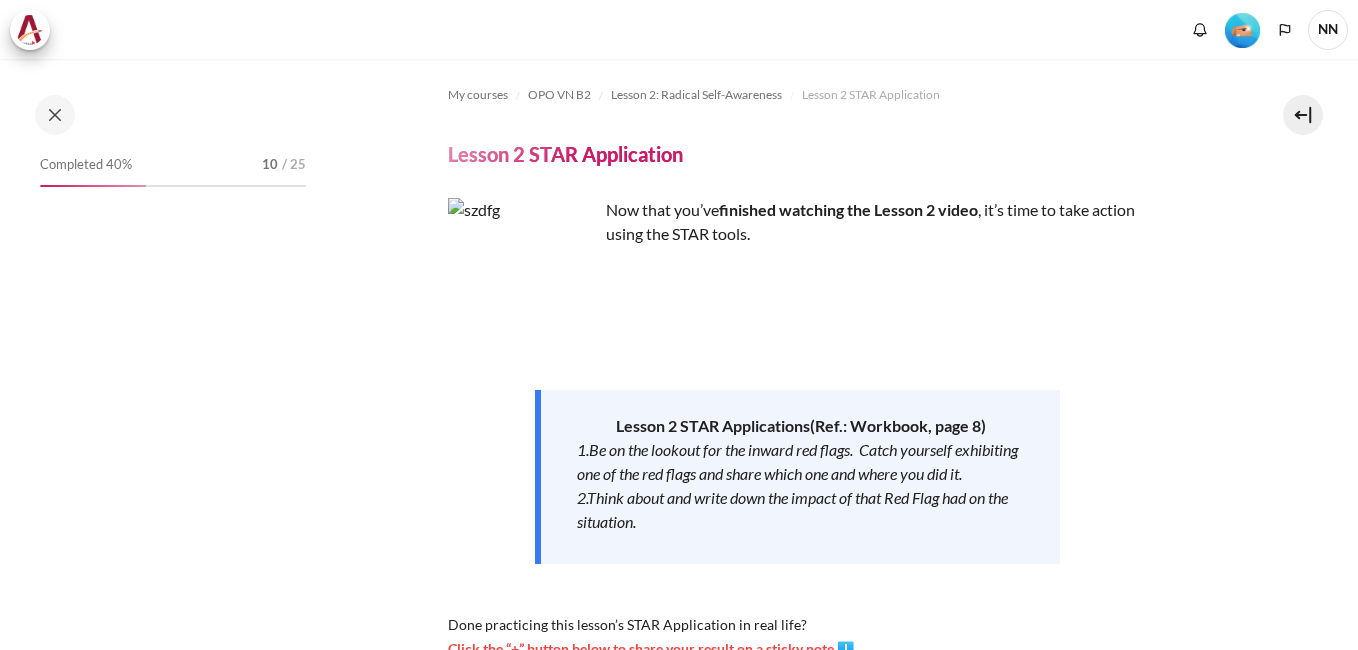 scroll, scrollTop: 0, scrollLeft: 0, axis: both 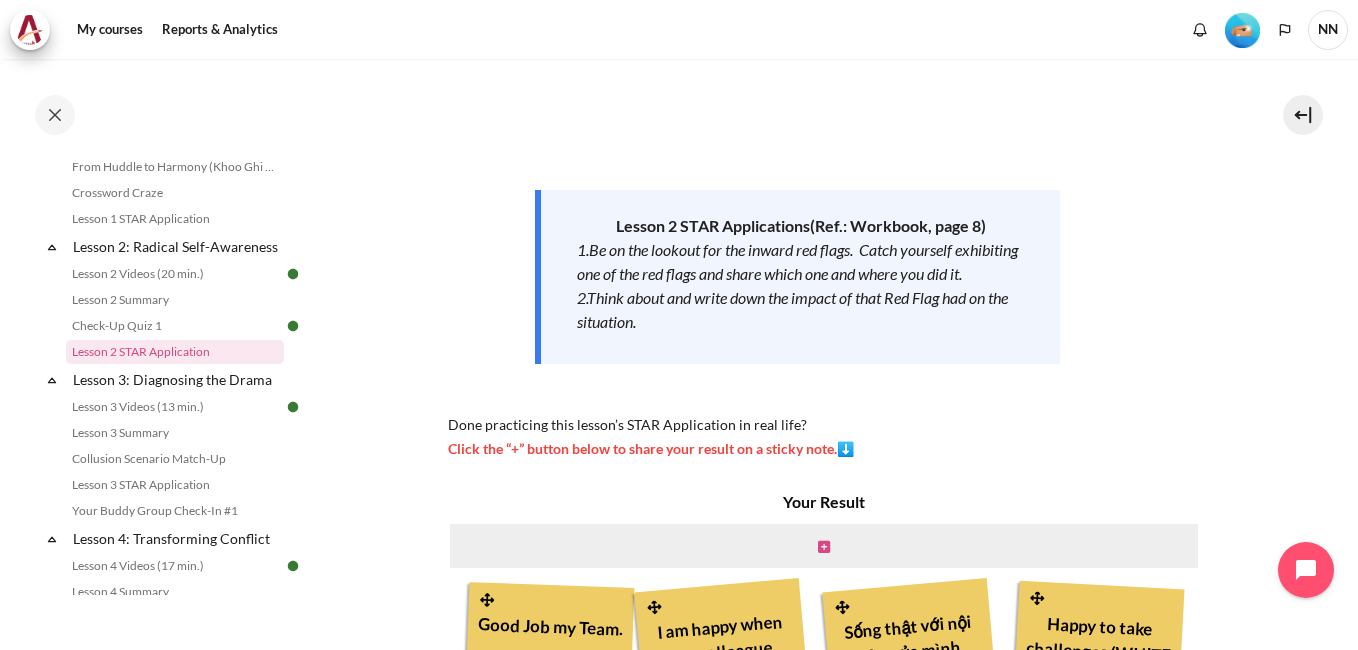 click at bounding box center (824, 547) 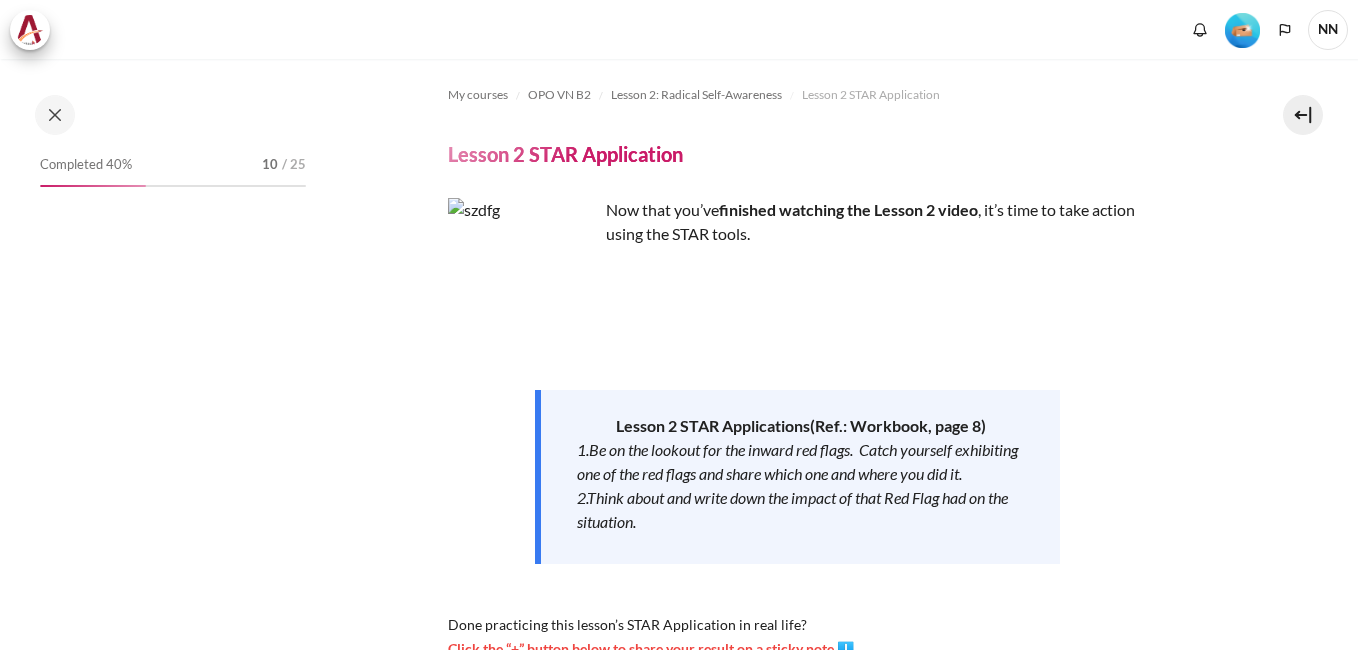 scroll, scrollTop: 0, scrollLeft: 0, axis: both 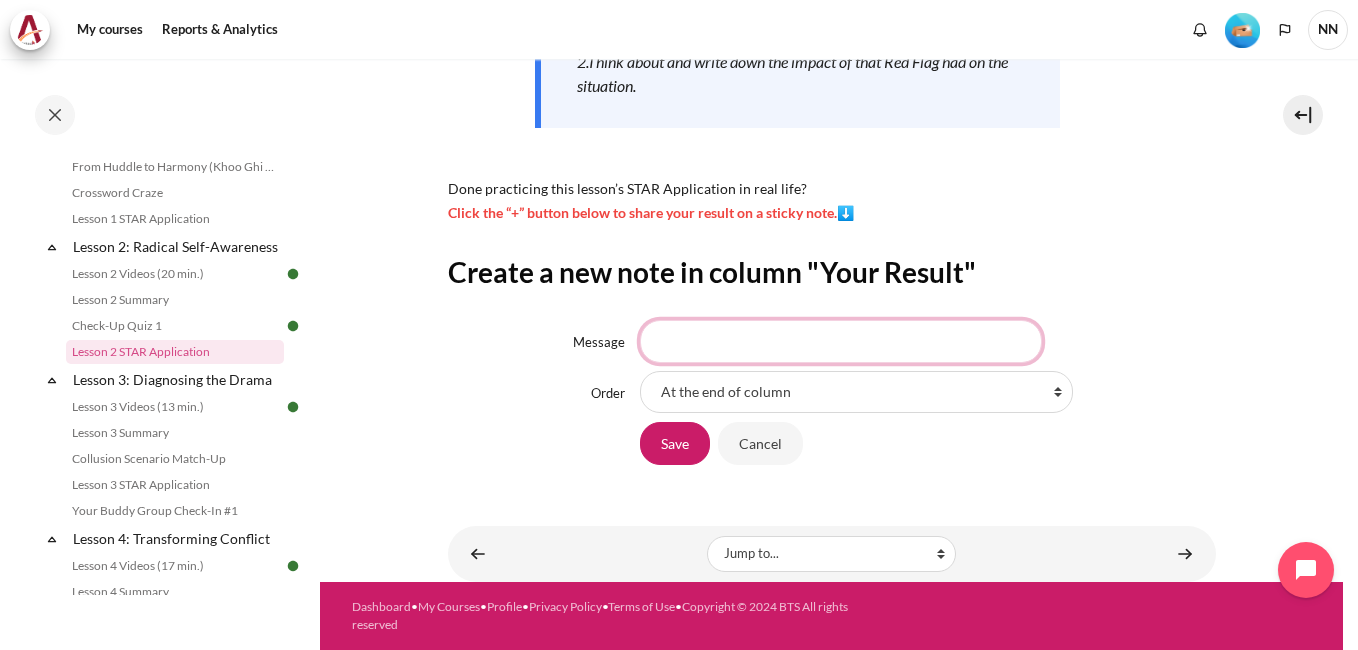 click on "Message" at bounding box center [841, 341] 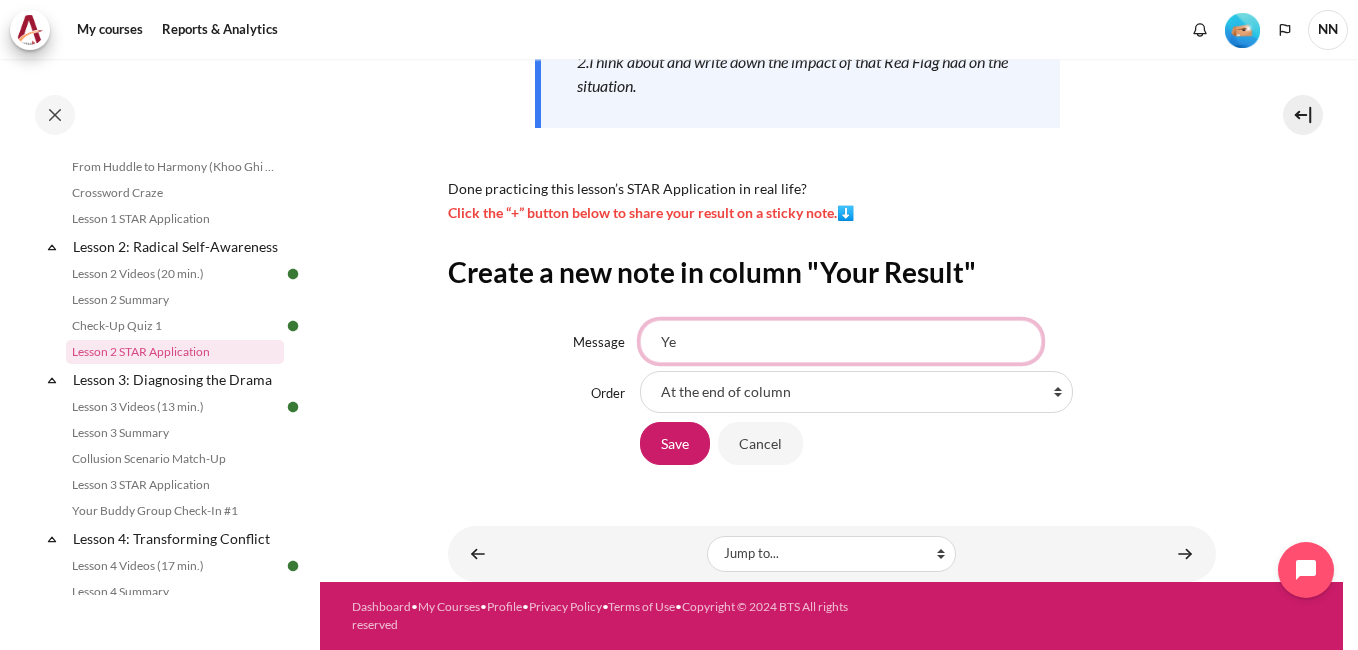 type on "Y" 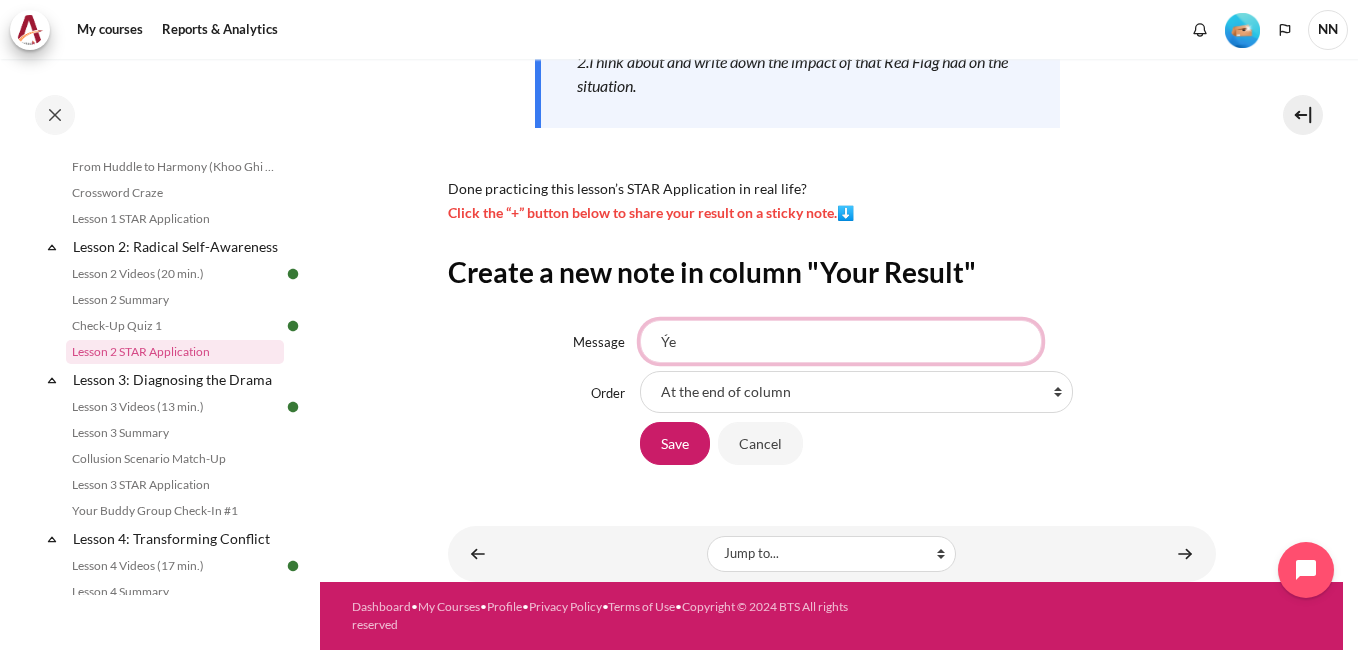 type on "Ý" 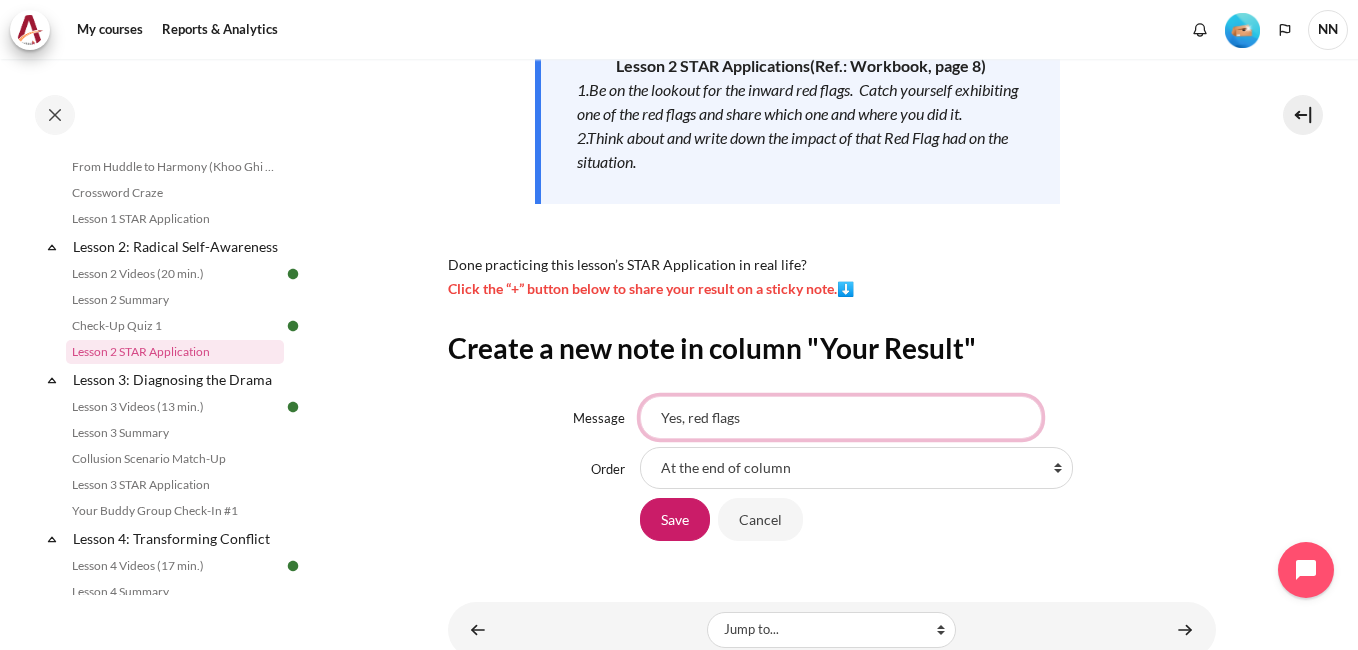 scroll, scrollTop: 460, scrollLeft: 0, axis: vertical 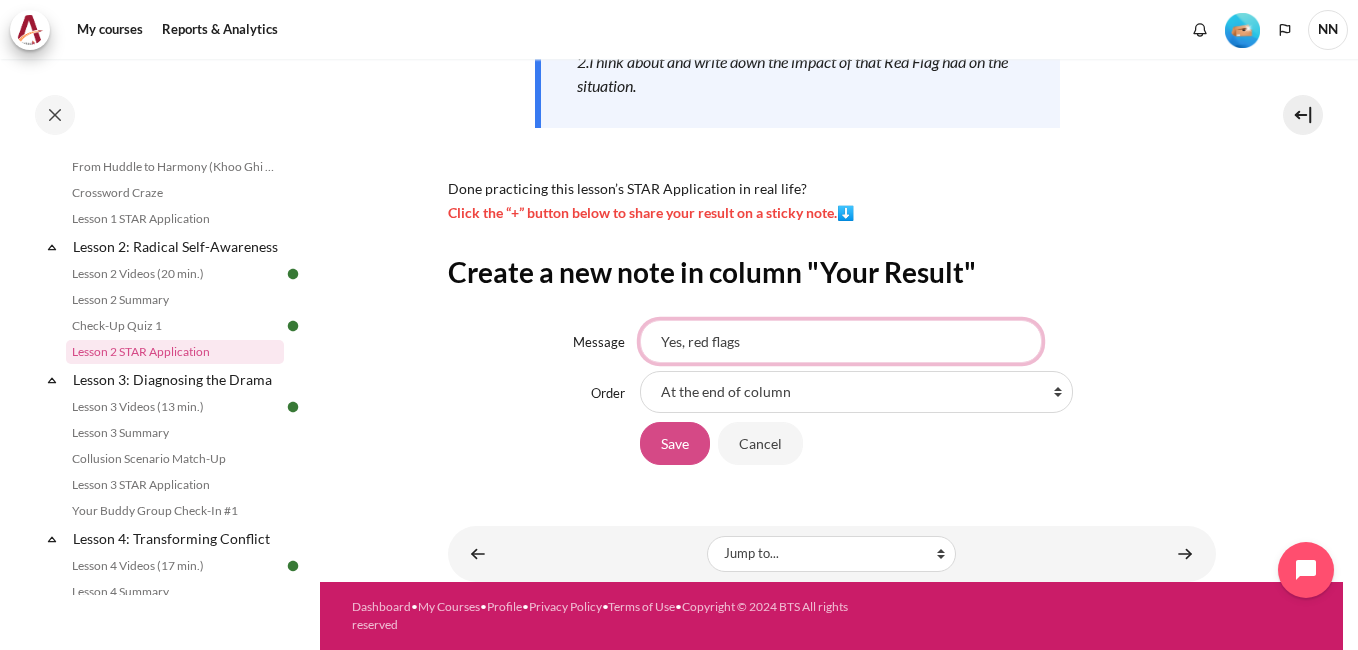 type on "Yes, red flags" 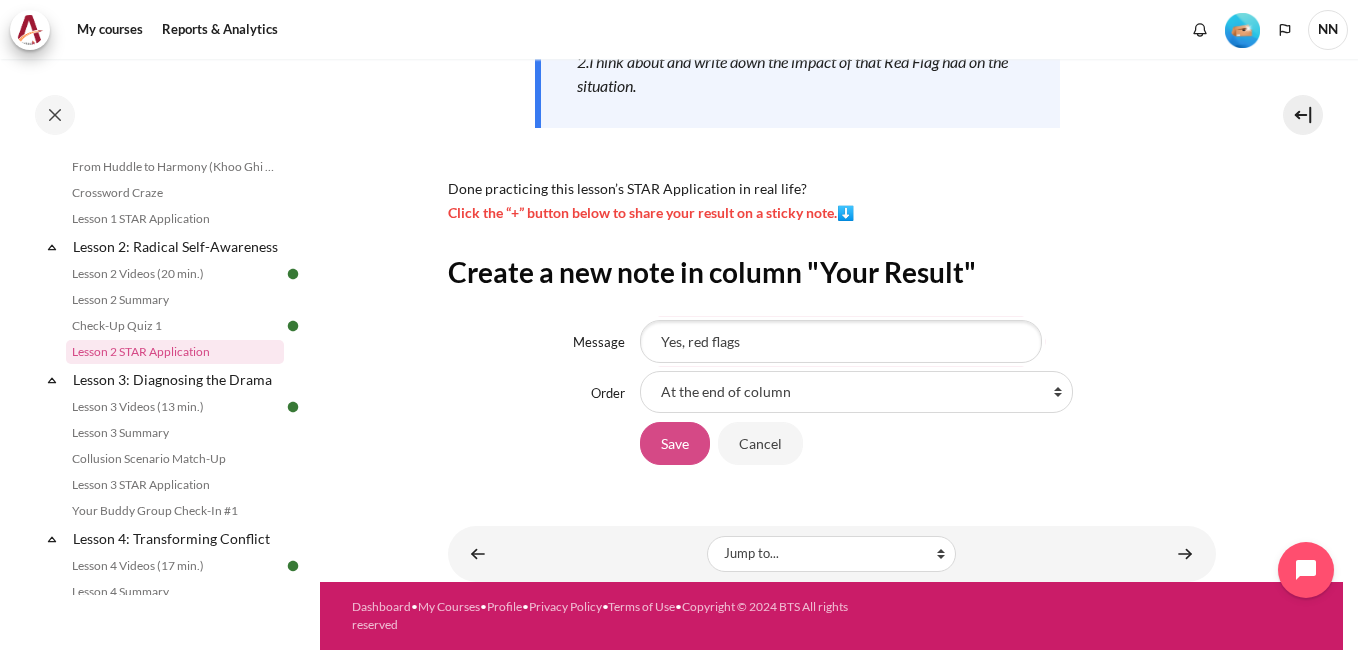 click on "Save" at bounding box center (675, 443) 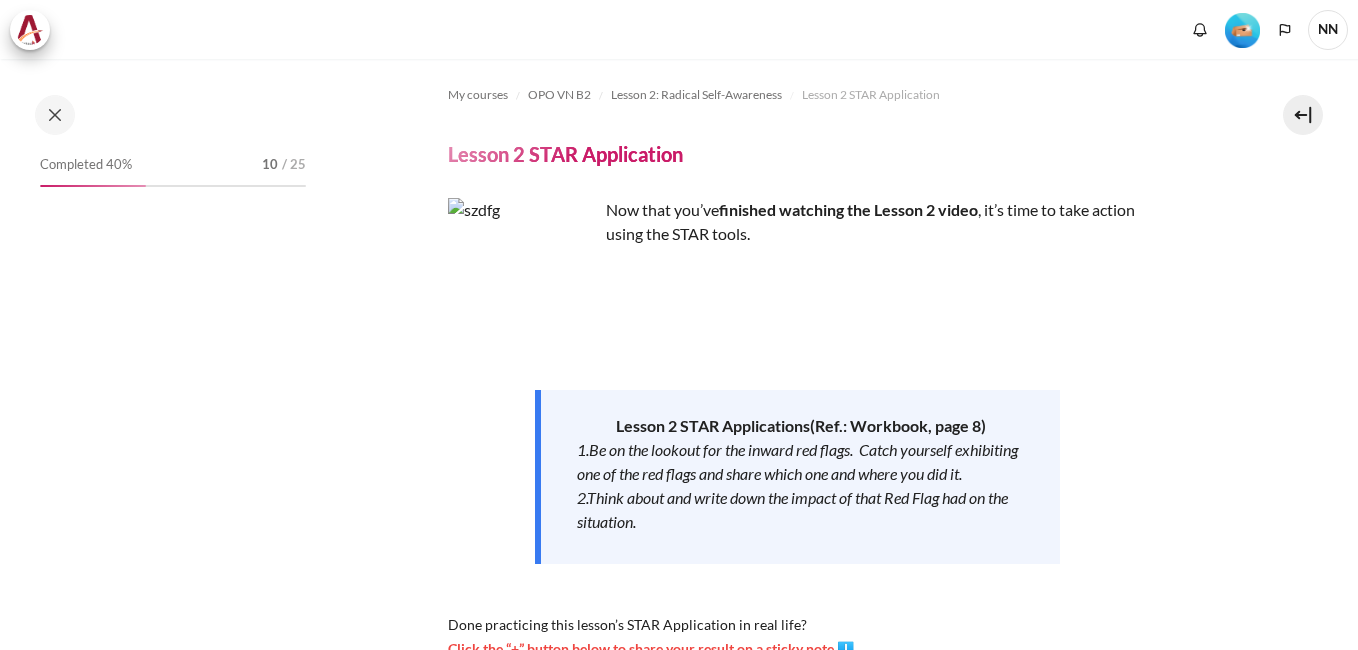 scroll, scrollTop: 0, scrollLeft: 0, axis: both 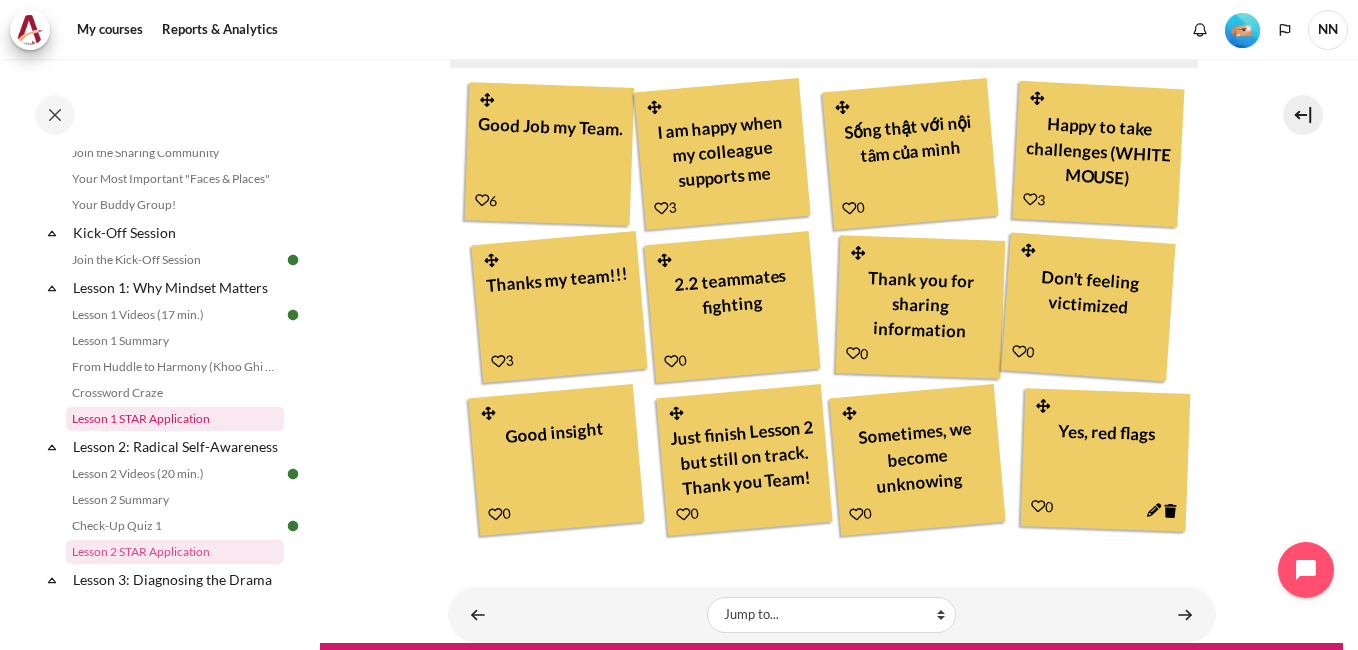 click on "Lesson 1 STAR Application" at bounding box center (175, 419) 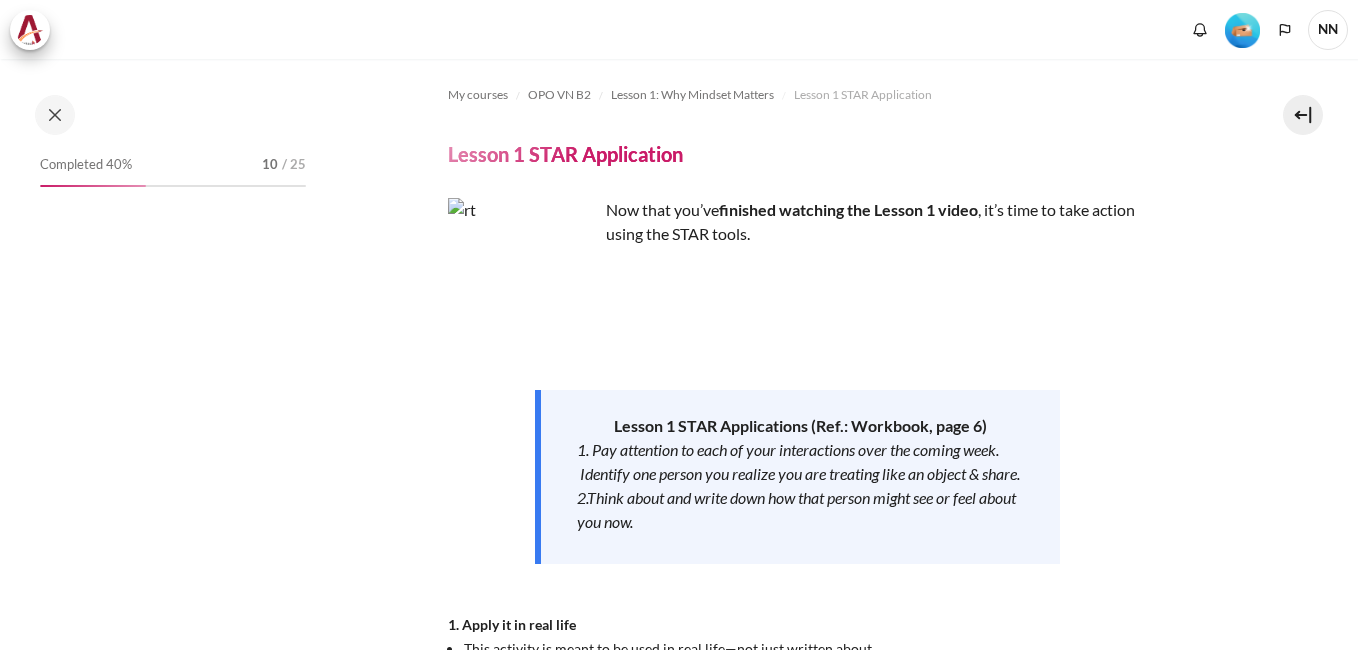 scroll, scrollTop: 0, scrollLeft: 0, axis: both 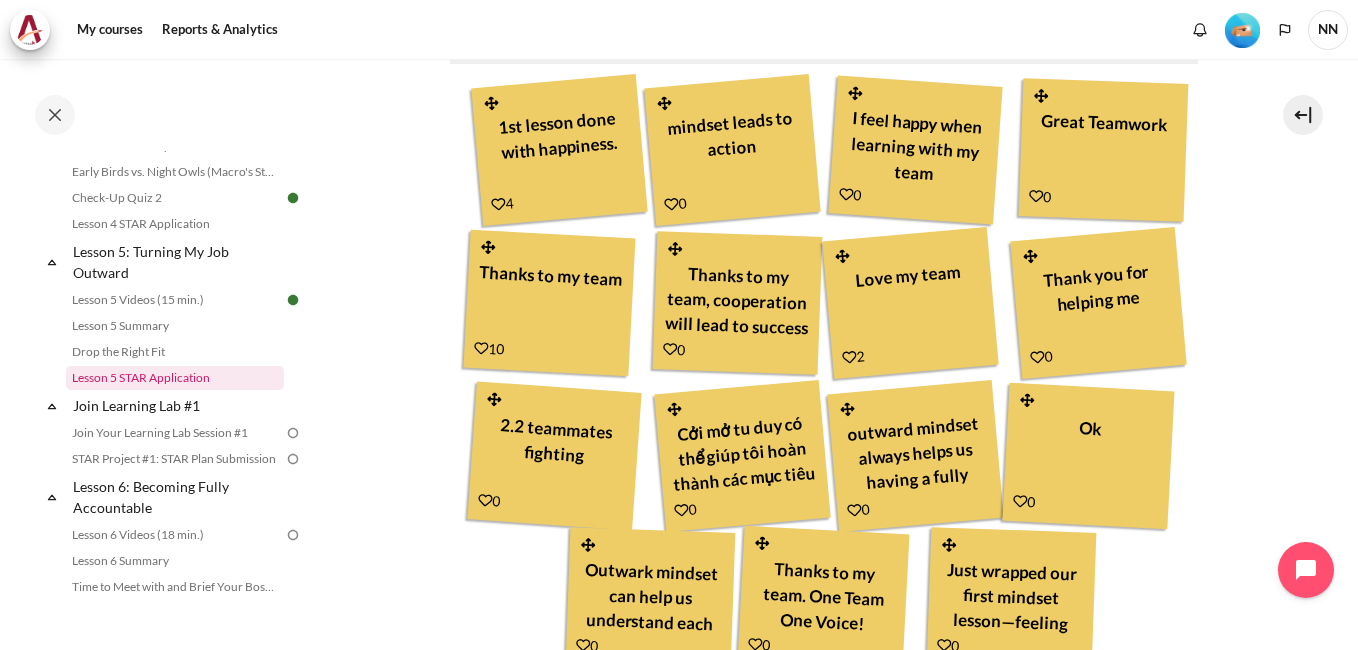 click on "Lesson 5 STAR Application" at bounding box center (175, 378) 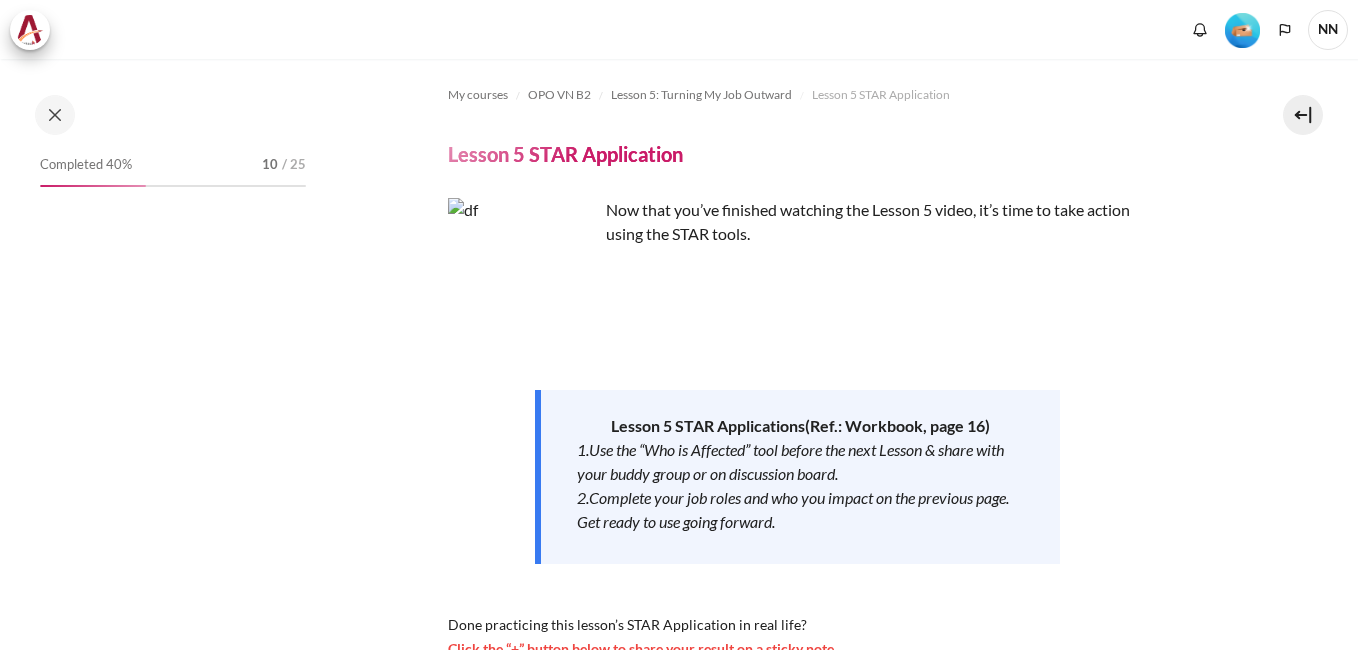 scroll, scrollTop: 0, scrollLeft: 0, axis: both 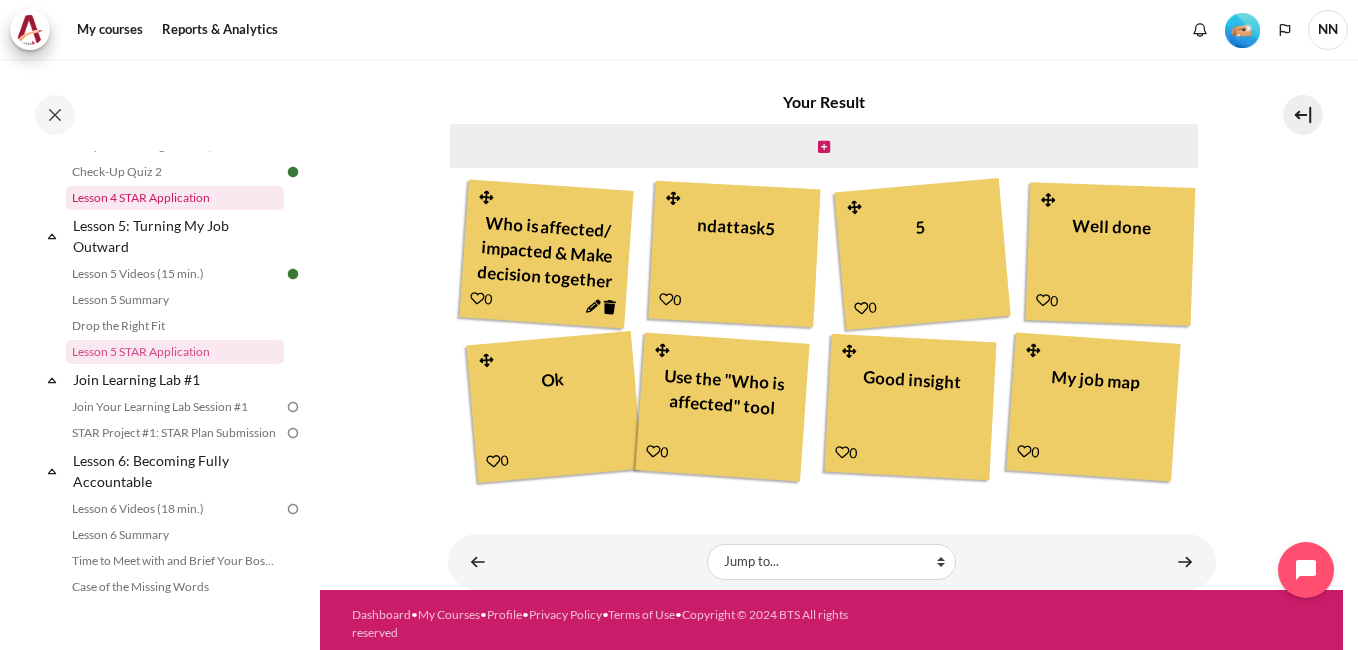 click on "Lesson 4 STAR Application" at bounding box center [175, 198] 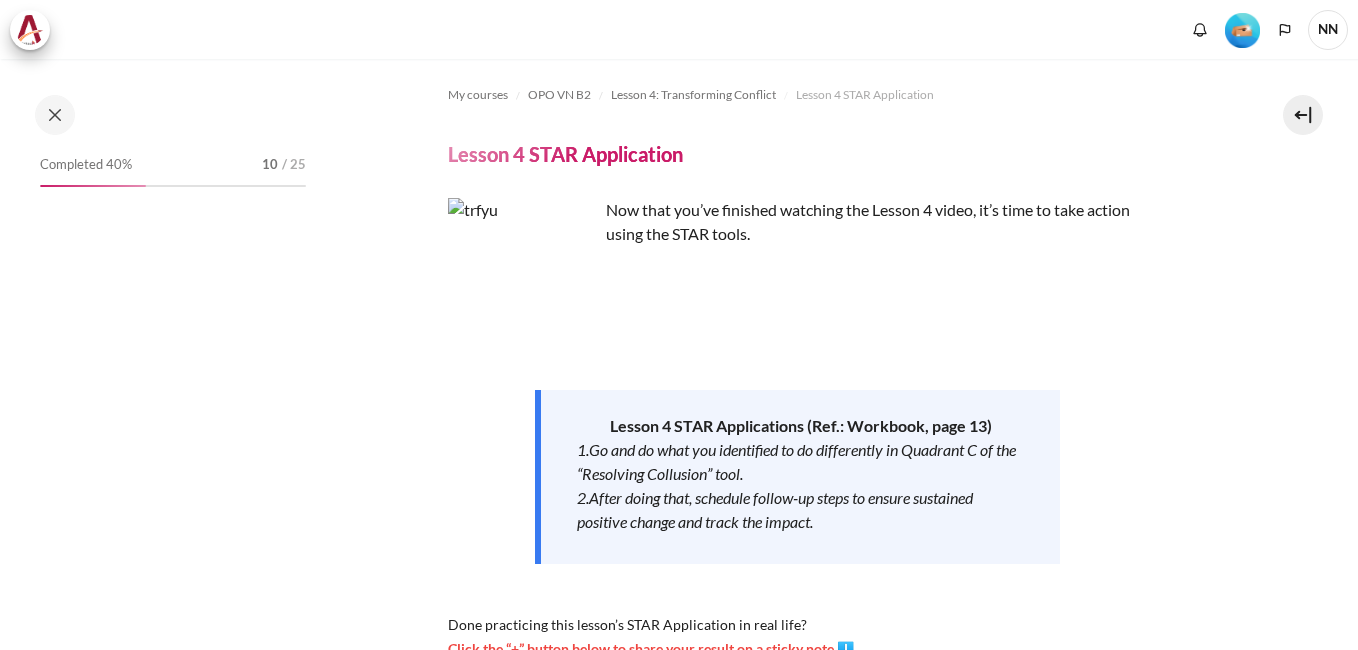 scroll, scrollTop: 0, scrollLeft: 0, axis: both 